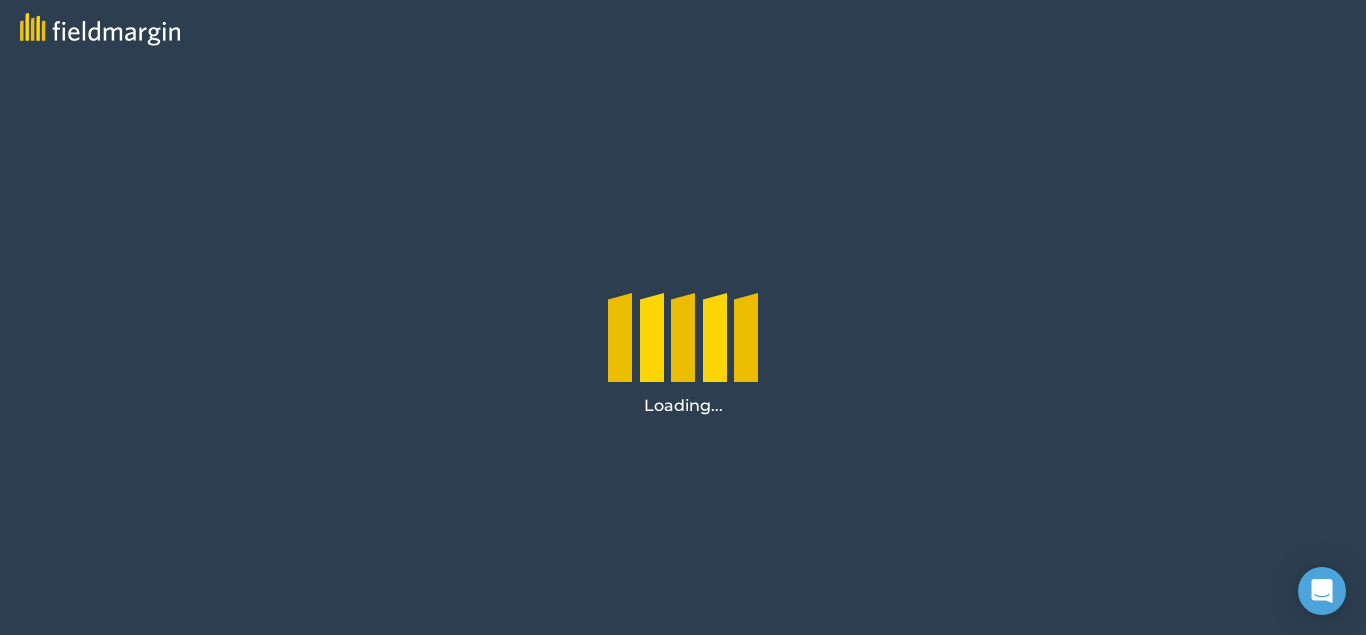 scroll, scrollTop: 0, scrollLeft: 0, axis: both 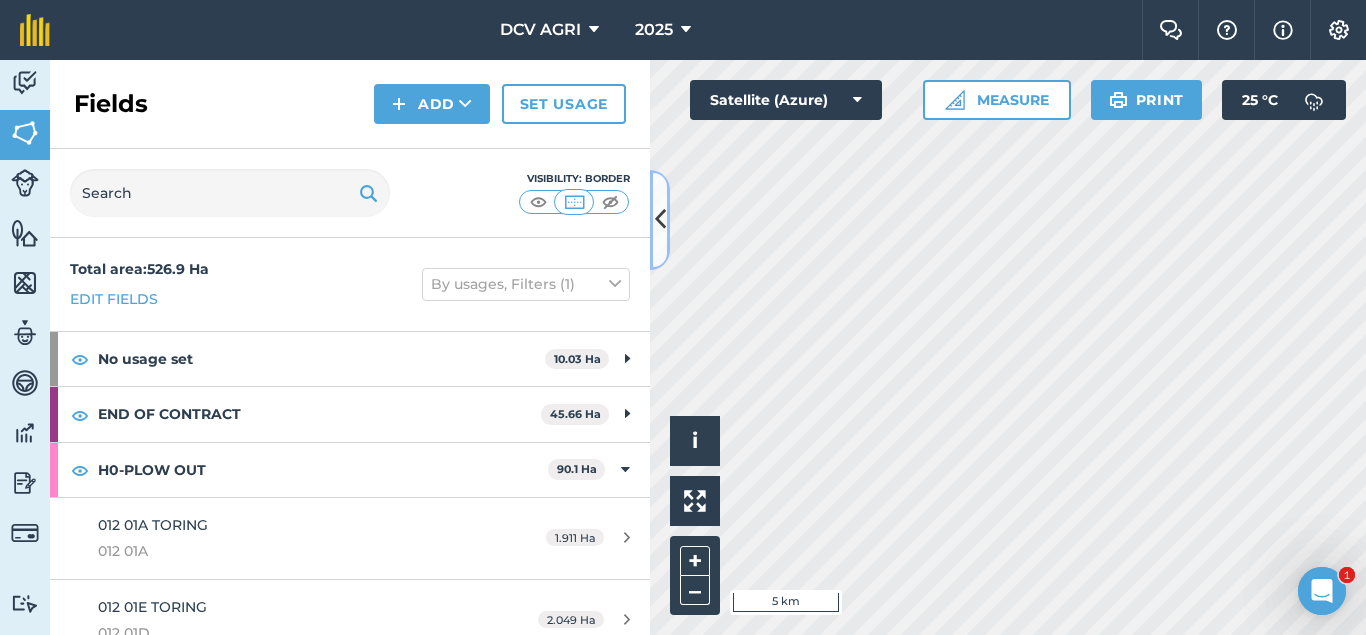 click at bounding box center [660, 219] 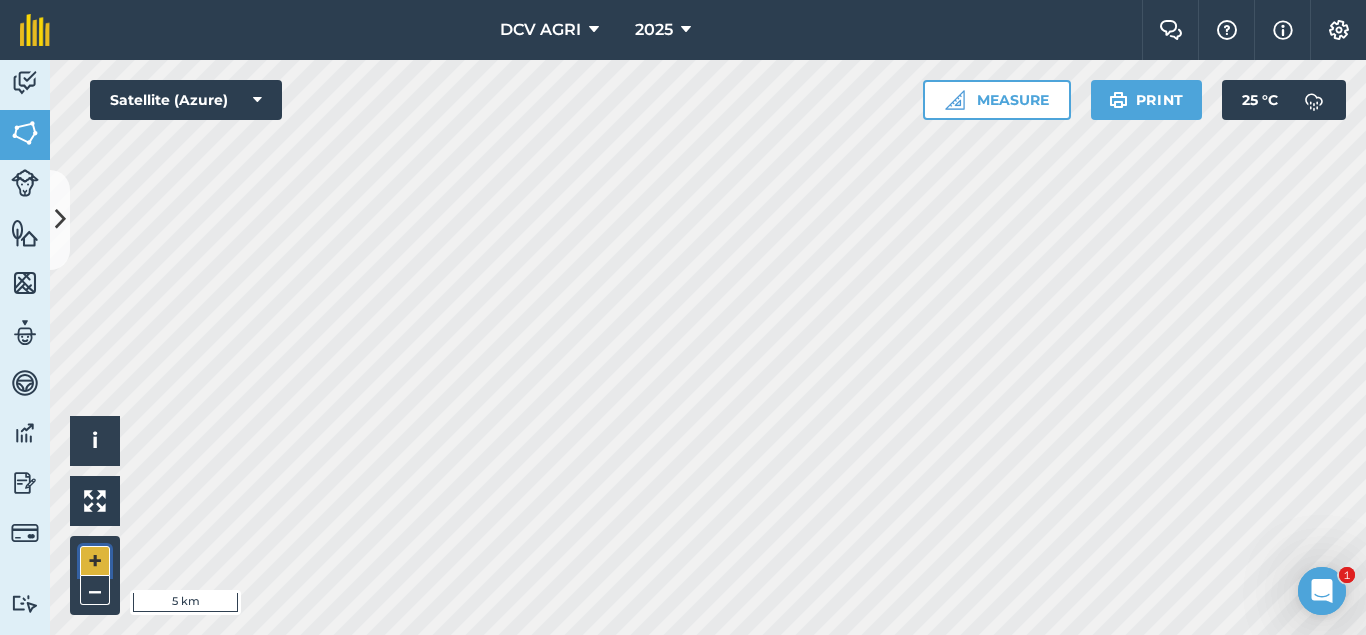 click on "+" at bounding box center (95, 561) 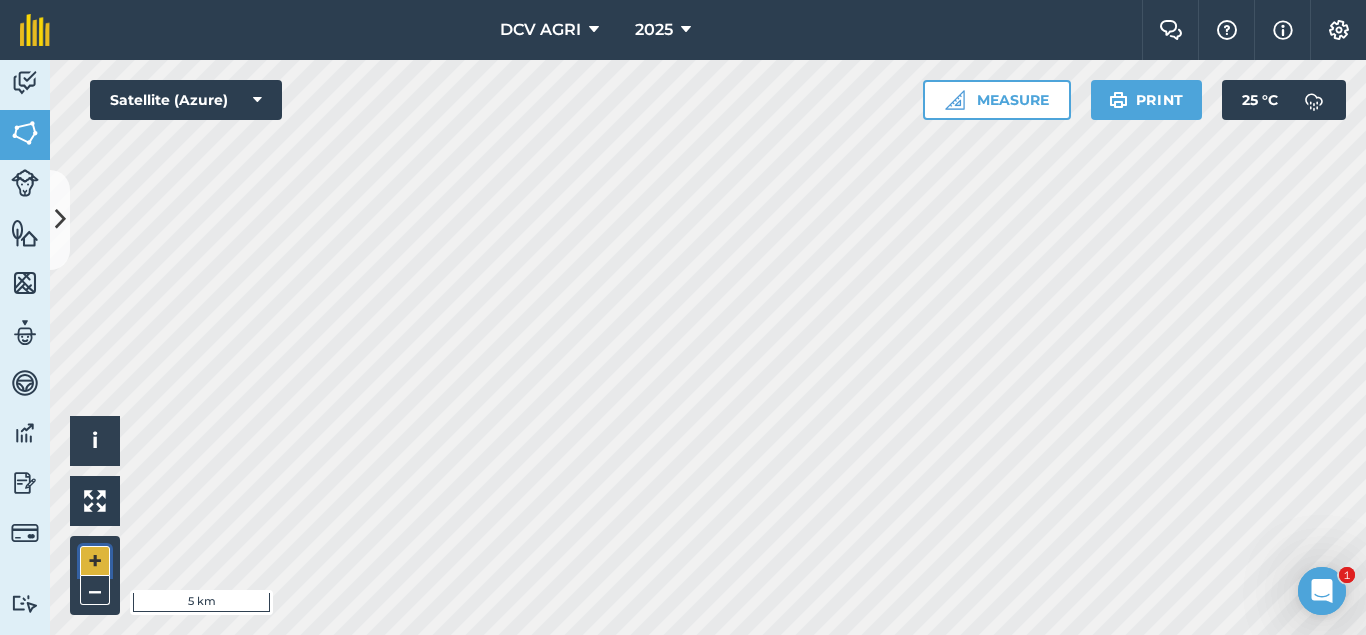 click on "+" at bounding box center (95, 561) 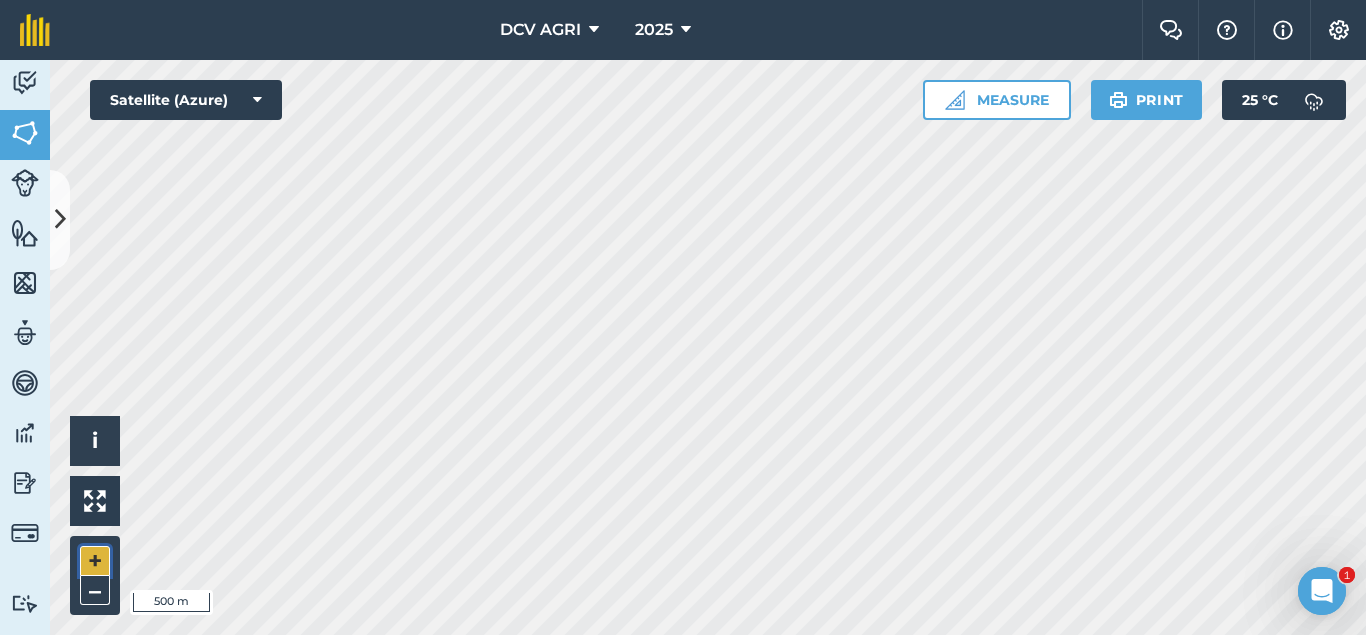 click on "+" at bounding box center (95, 561) 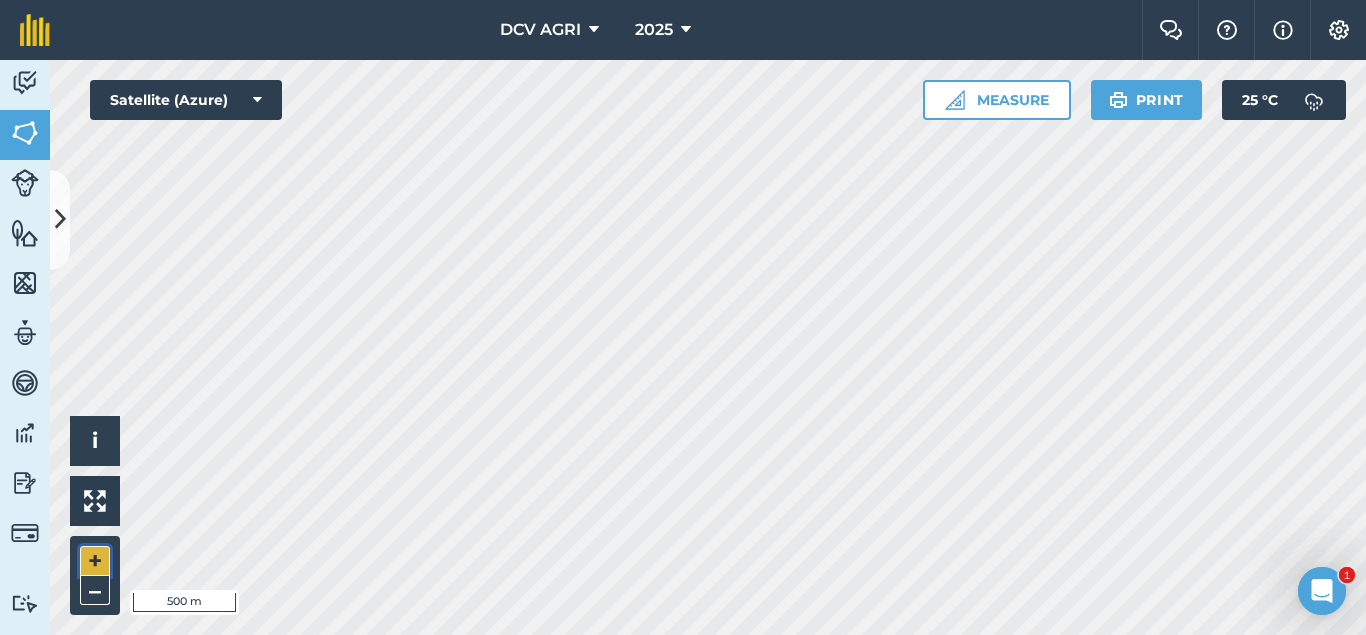 click on "+" at bounding box center [95, 561] 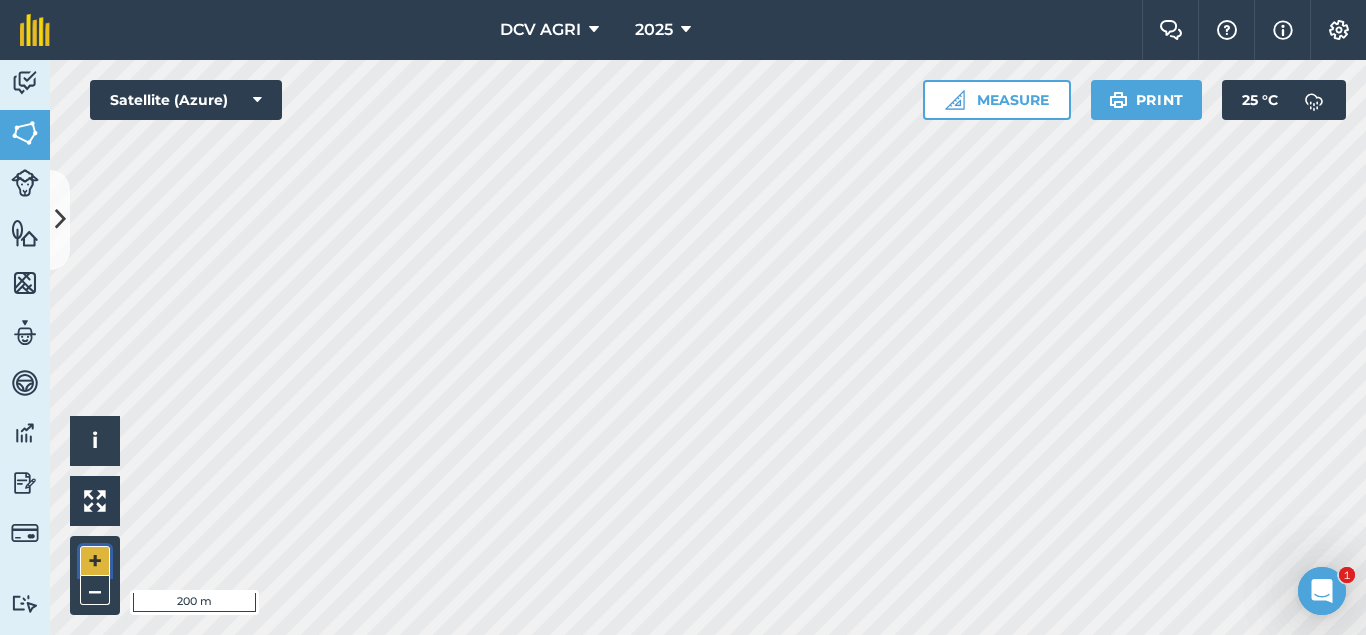 click on "+" at bounding box center (95, 561) 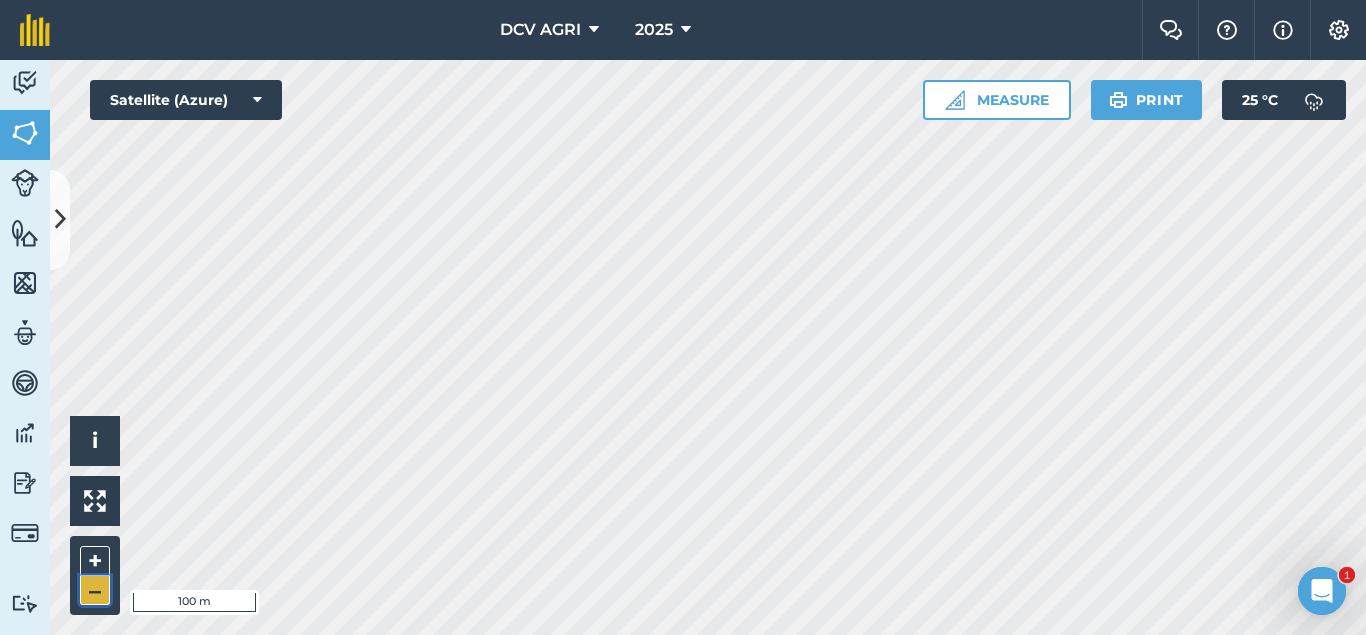 click on "–" at bounding box center (95, 590) 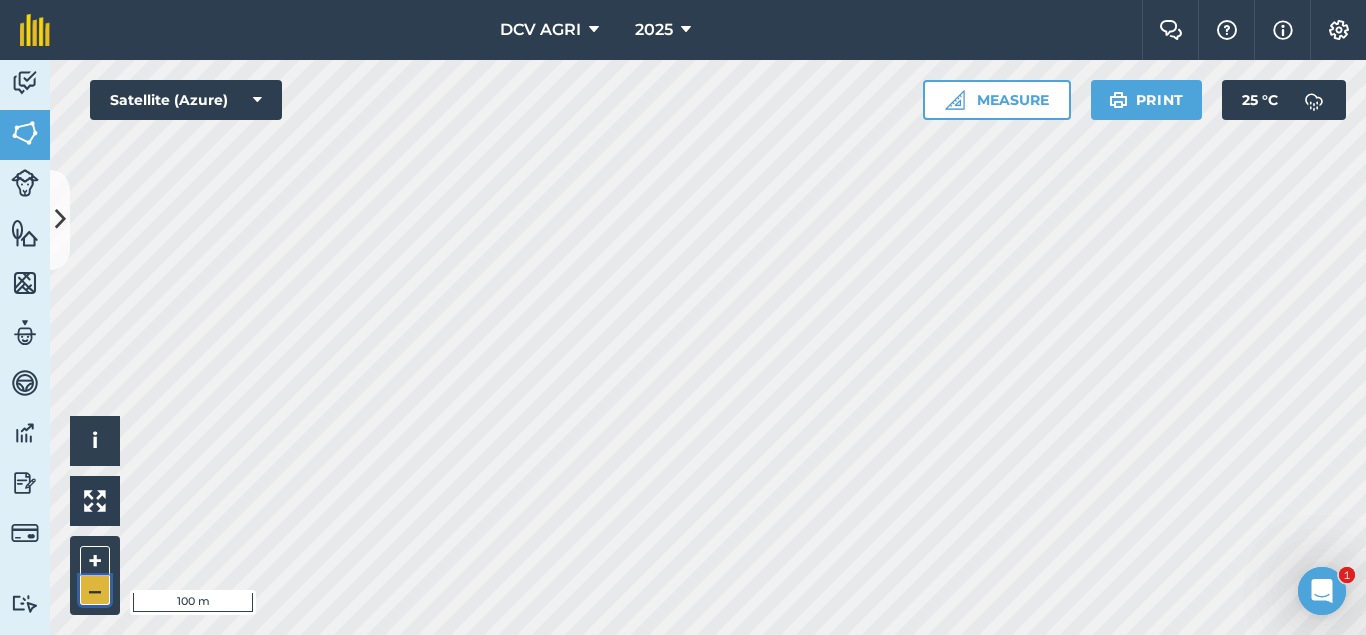 click on "–" at bounding box center [95, 590] 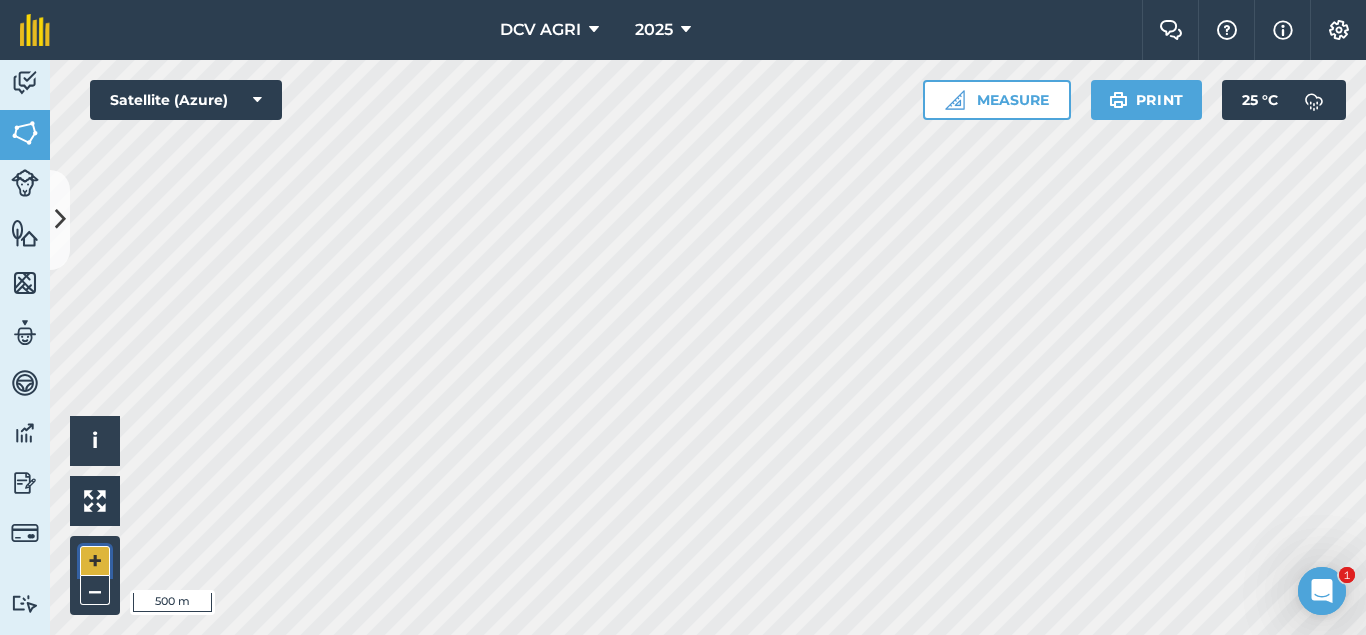 click on "+" at bounding box center [95, 561] 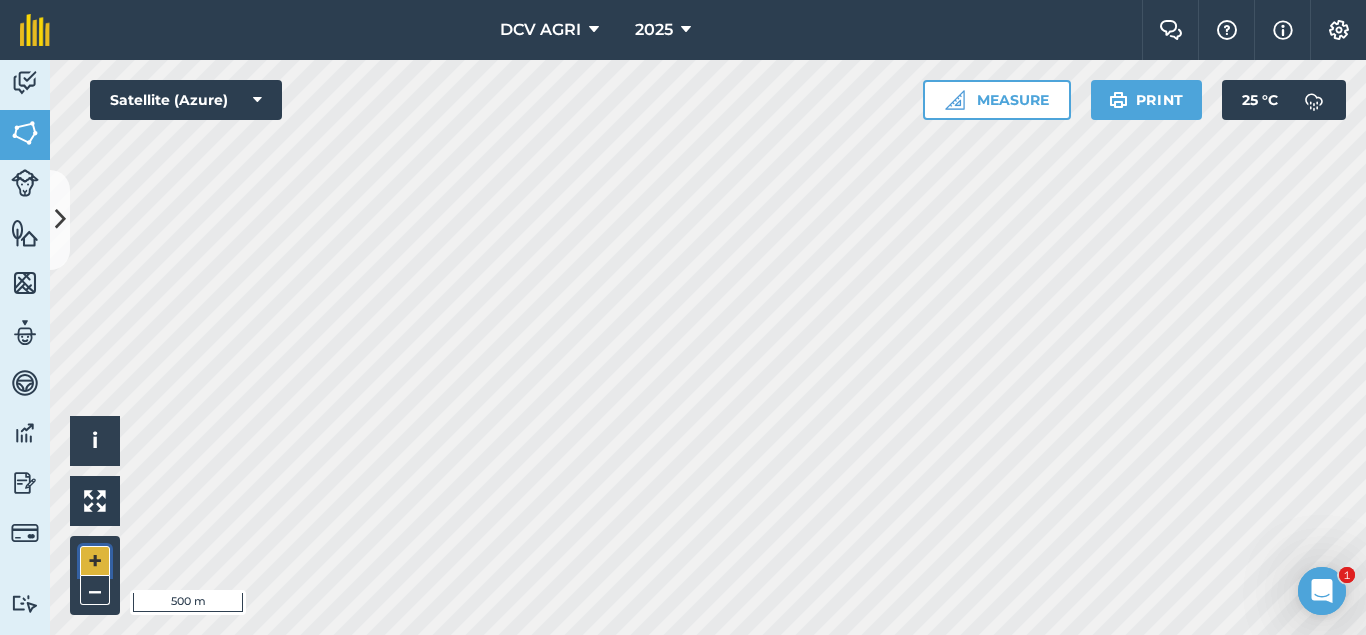click on "+" at bounding box center [95, 561] 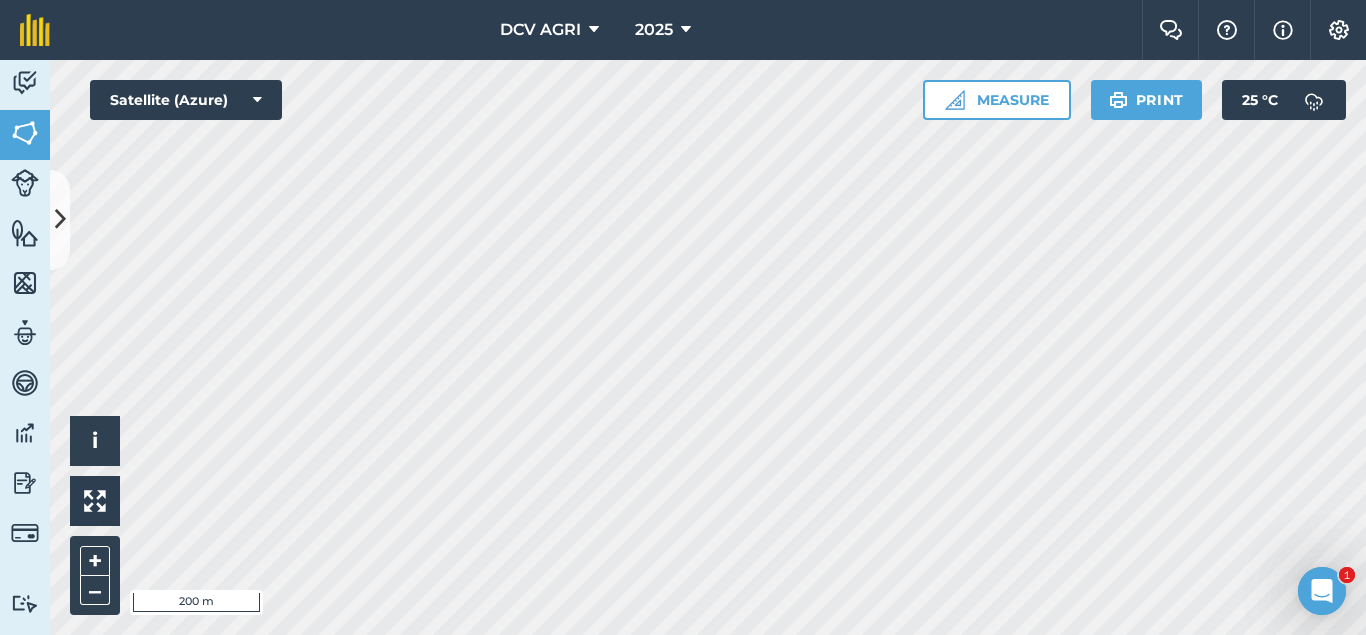 click on "Activity Fields Livestock Features Maps Team Vehicles Data Reporting Billing Tutorials Tutorials Fields   Add   Set usage Visibility: Border Total area :  526.9   Ha Edit fields By usages, Filters (1) No usage set 10.03   Ha 012 01B TORING 012 01B TORING 1.043   Ha 012 01C TORING 012 01C 1.193   Ha 012 05A1 [PERSON_NAME] 012 05A1 1.522   Ha 012 05A2 [PERSON_NAME] 012 05A2 0.8281   Ha 012 05B [PERSON_NAME] 0.5405   Ha 012 05C [PERSON_NAME] 0.2175   Ha 012 05D [PERSON_NAME] 0.03296   Ha 014 03 SORIMA 014 03 3.808   Ha 021 09C VILLANA 021 09C 0.3572   Ha 031 01B [PERSON_NAME] 0.3915   [PERSON_NAME] 0.03893   [PERSON_NAME] 0.05231   Ha END OF CONTRACT 45.66   Ha 011 07A MATRIANO 011 07A 3.502   Ha 011 07B MATRIANO 0.7382   Ha 012 08A [PERSON_NAME] 5.008   Ha 012 08B [PERSON_NAME] 1.706   Ha 012 08C [PERSON_NAME]  0.1453   Ha 012 08D [PERSON_NAME]  0.8742   Ha 012 08E [PERSON_NAME]  1.262   Ha 012 08G1 [PERSON_NAME] 012 08H1 0.2   Ha 012 08H [PERSON_NAME]  0.4761   Ha 012 8G [PERSON_NAME] 0.7487   Ha 013 01-A EMY 1.32   Ha 013 01-C EMY 3  0.2529   Ha 013 03A EMY 5.949   Ha 013 03B EMY 1.211   Ha 013 03C EMY 1.768" at bounding box center (683, 347) 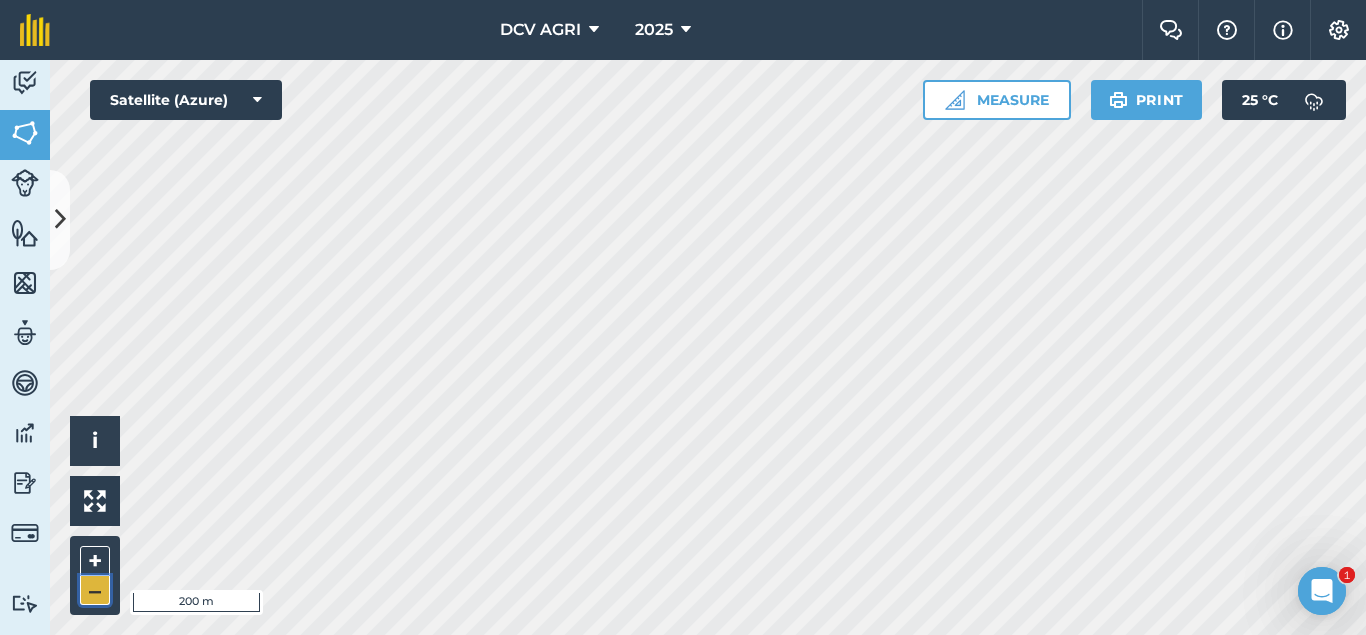 click on "–" at bounding box center [95, 590] 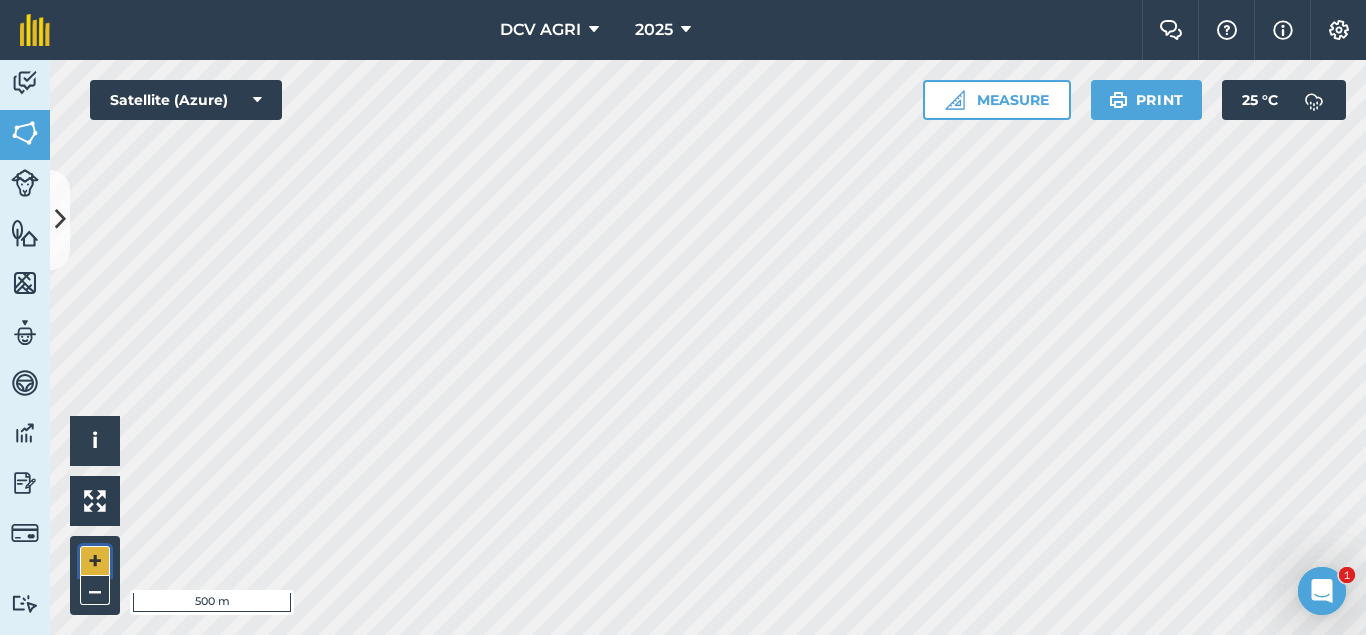 click on "+" at bounding box center [95, 561] 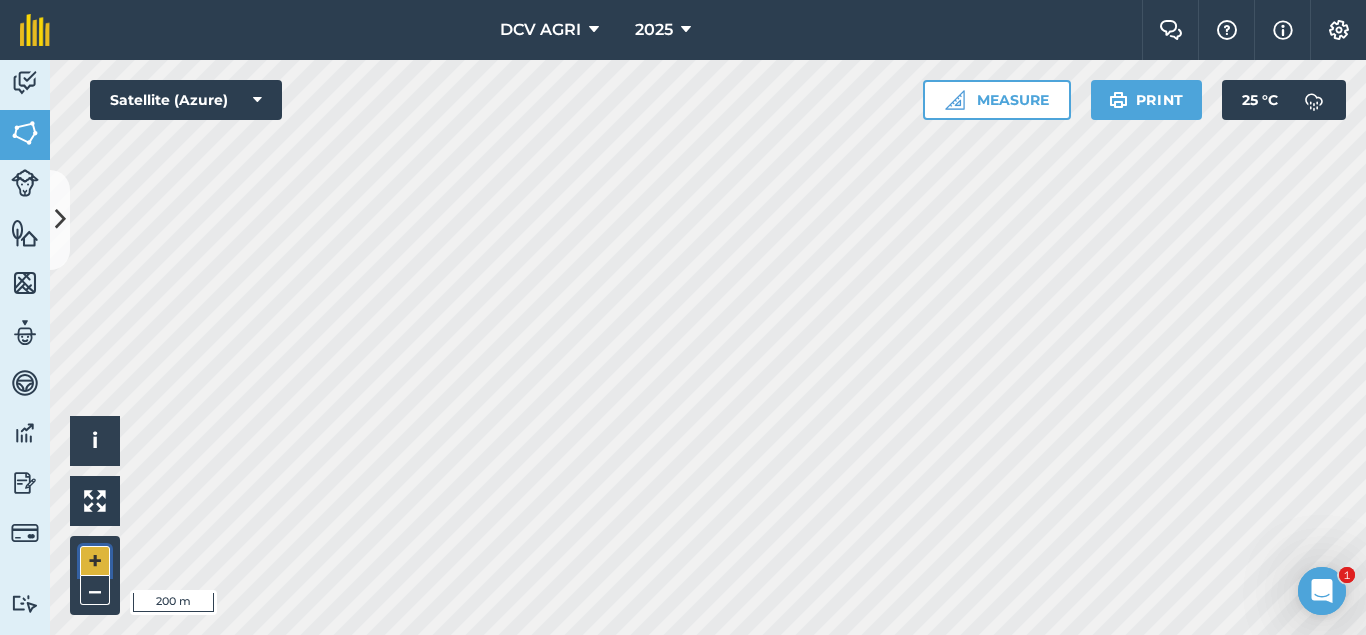 click on "+" at bounding box center (95, 561) 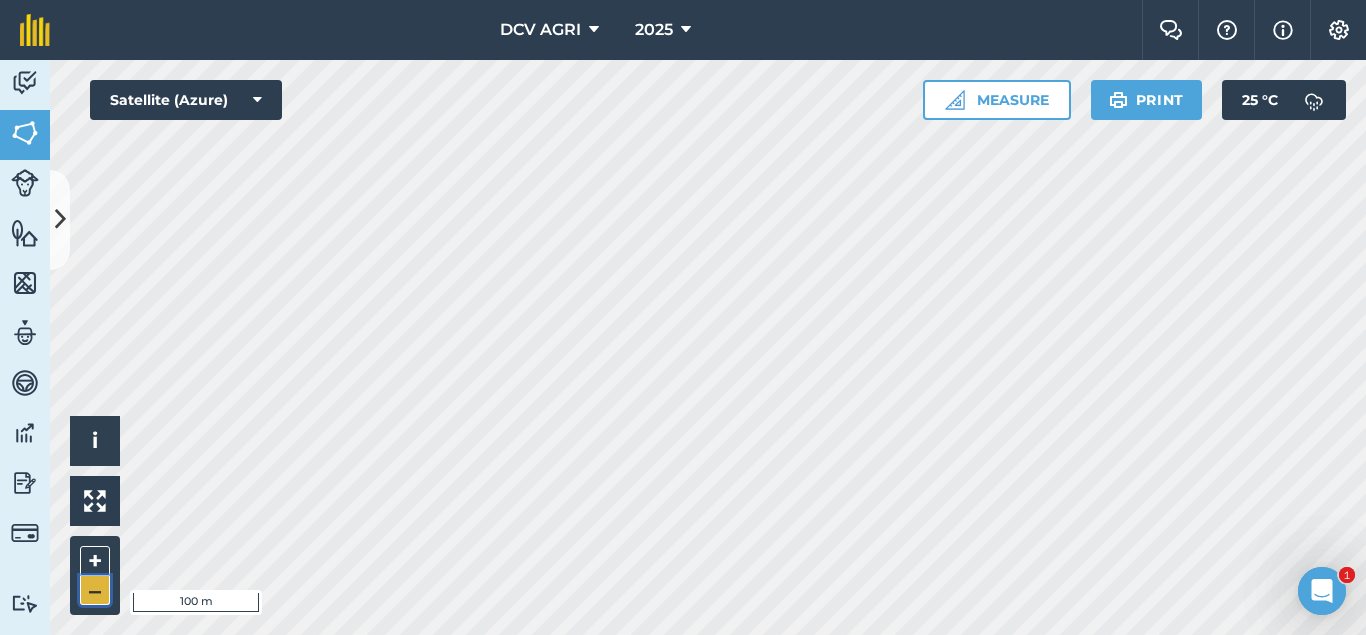 click on "–" at bounding box center (95, 590) 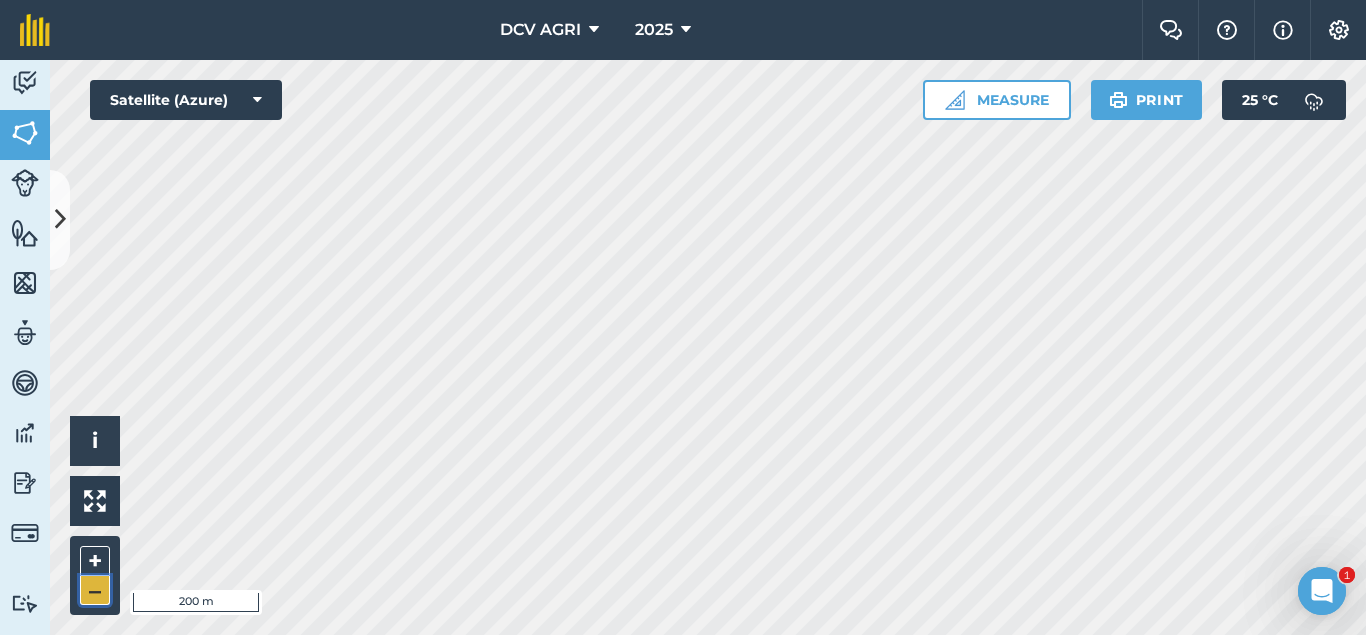 click on "–" at bounding box center [95, 590] 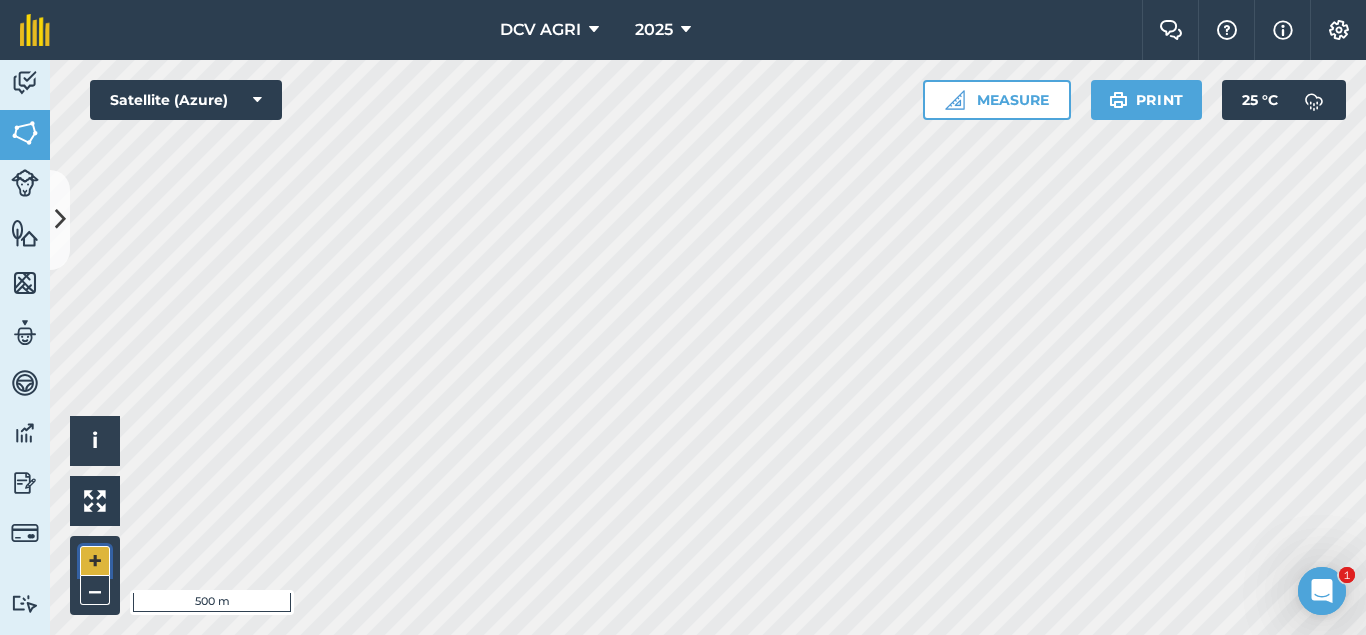 click on "+" at bounding box center [95, 561] 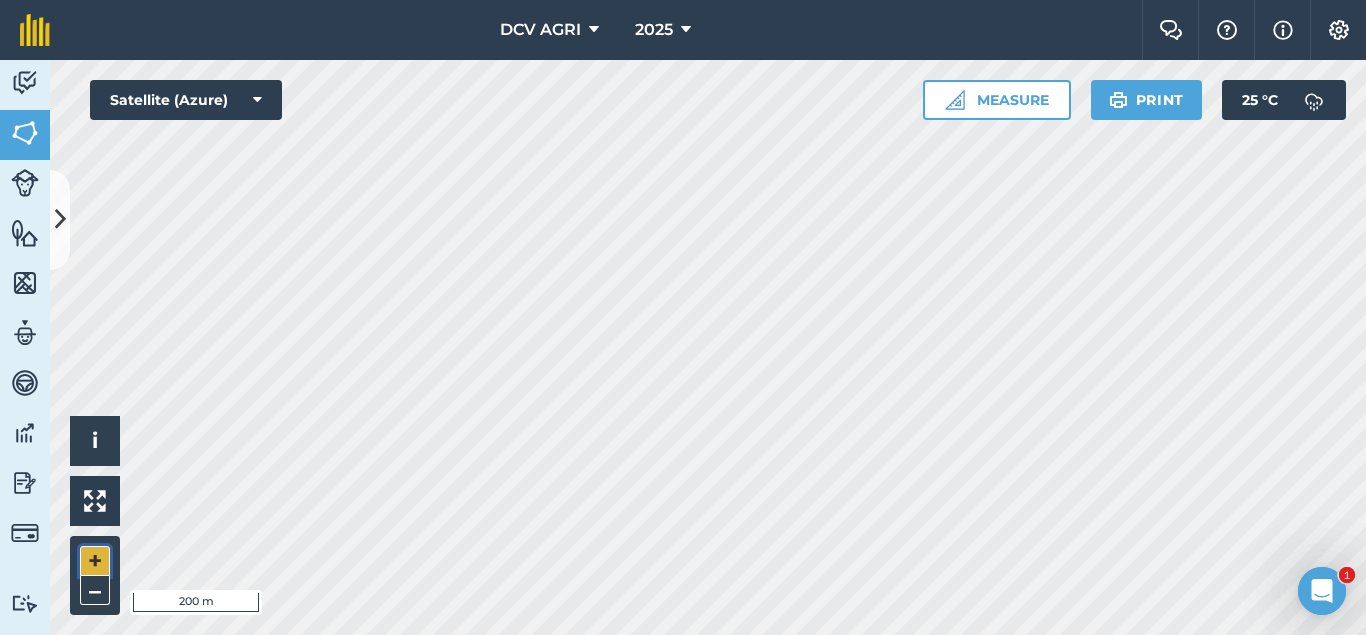 click on "+" at bounding box center [95, 561] 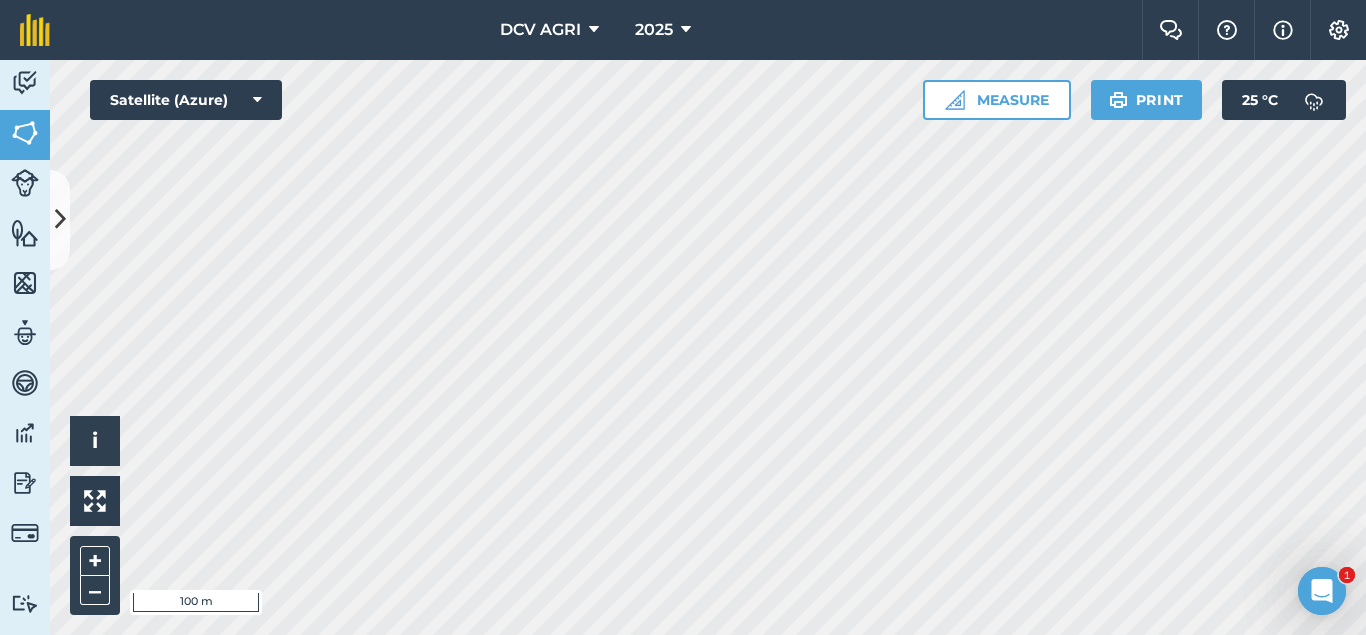 click on "DCV AGRI 2025 Farm Chat Help Info Settings DCV AGRI  -  2025 Reproduced with the permission of  Microsoft Printed on  [DATE] Field usages No usage set 011 HILUCTUGAN 012 KANAWAGAN 013 [GEOGRAPHIC_DATA] 014 POBLACION 021 ESTRERA 022 SAGKA 023 [GEOGRAPHIC_DATA]-O 024 [GEOGRAPHIC_DATA] 031 [GEOGRAPHIC_DATA] 032 [GEOGRAPHIC_DATA] 033 AGUITING 034 CANUCHI 041 MATICA-A 042 KADAUHAN 051 CAGBUHANGIN 052 CATAYUM 061 BAILAN 062 [GEOGRAPHIC_DATA][PERSON_NAME] 063 TIPIK 064 CATMON 065 SABANG BA-O 066 [PERSON_NAME] 070 [PERSON_NAME] 071 COLISAO 081 DONGHOL 083 SUMANGA 084 PATAG 090 IPIL BILLET - FEB BILLET - JAN CAPAHI CUTBACKED END OF CONTRACT H0- POOR STAND H0-FOR LOADING H0-HARVEST COMPLETED H0-HARVESTED PARTIAL H0-PLOW OUT H0-PLOWED H1-JAN H10-OCT H11-NOV H12-DEC H2-FEB H3-MAR H4-APR H5-MAY H6-JUN H7-[DATE] H8-AUG H9-SEPT H9-SEPT MANUAL - FEB MANUAL - JAN NO FLY ZONE NOT ACCESSIBLE Other Other PLANT CANE PROJECTED NURSERY R1 R10 R2 R3 R4 R5 R6 SUGARCANE TPH 30 TPH 40 TPH 50 TPH 60 TPH 70 TPH 80 V 01-105 V 02-247 V 03-171 V 07-195 V 07-66 V 08-57 V 1683 / 07-66 V 2002-0359 V 2003-1895 V 84-524" at bounding box center (683, 317) 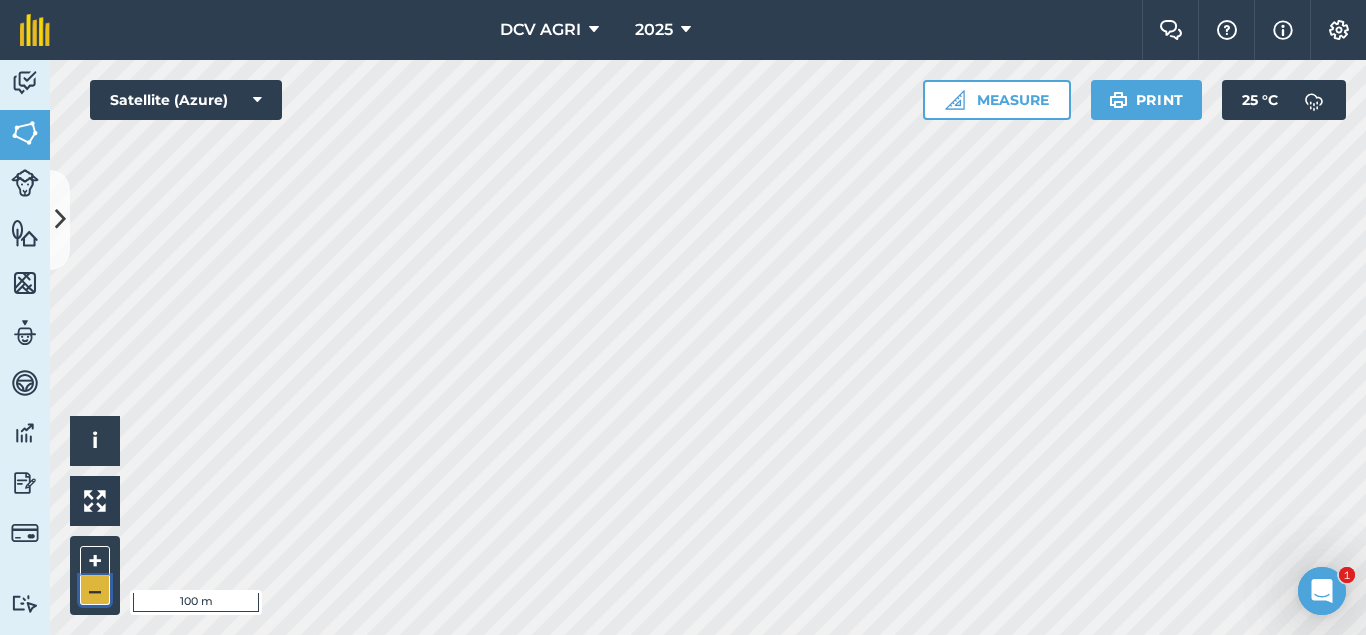 click on "–" at bounding box center [95, 590] 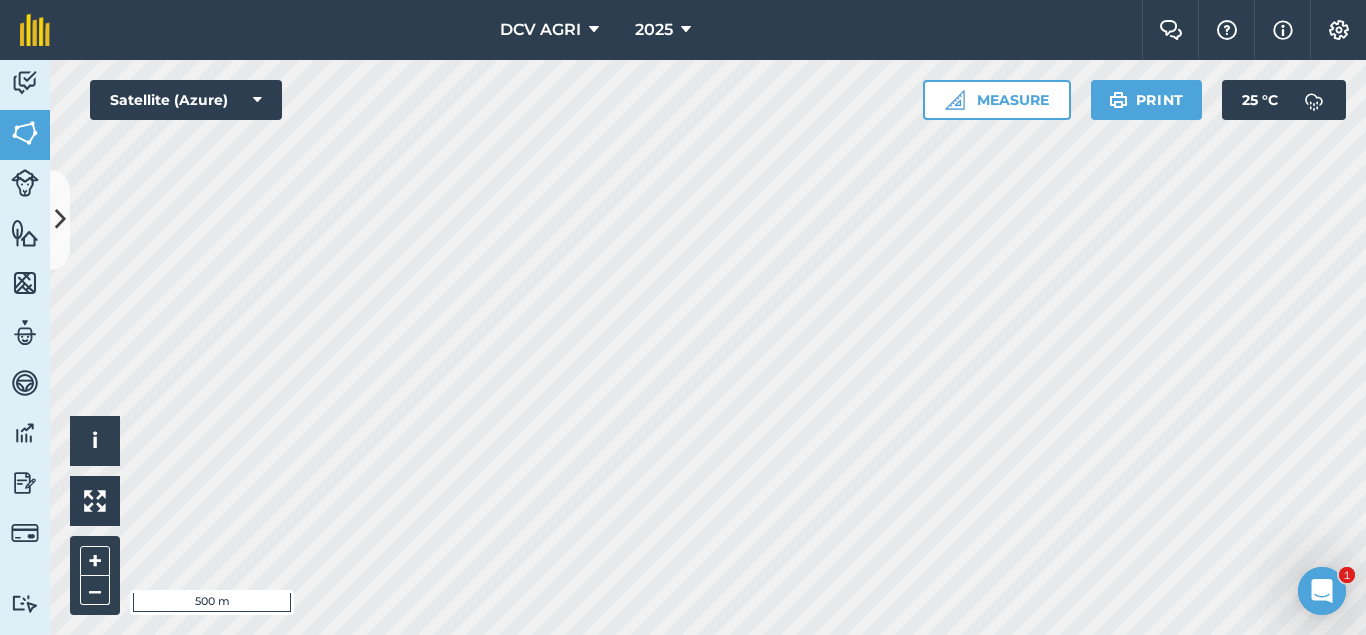 click on "+ –" at bounding box center (95, 575) 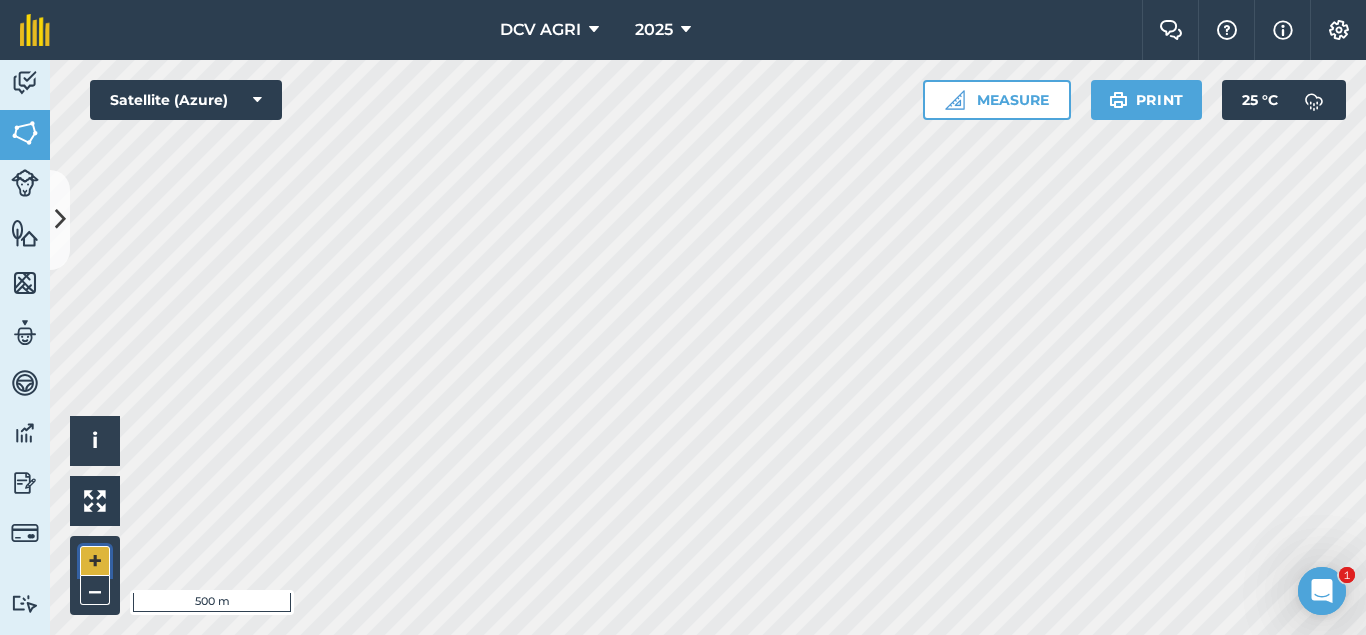 click on "+" at bounding box center (95, 561) 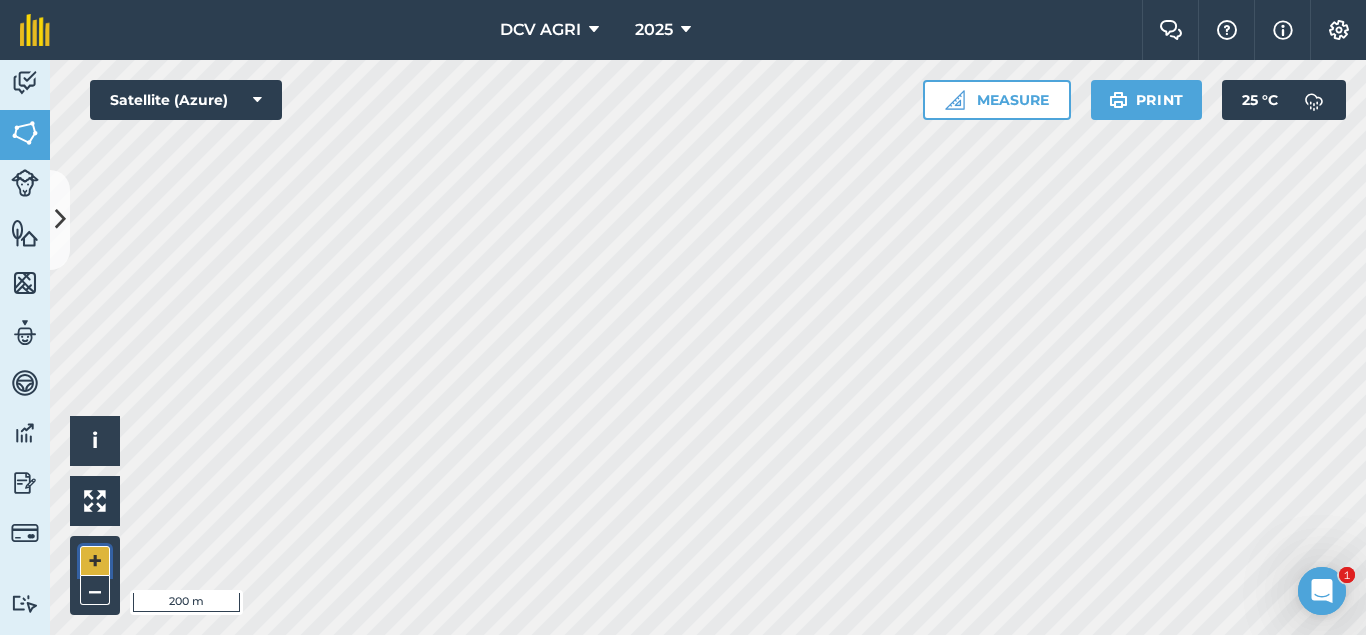 click on "+" at bounding box center (95, 561) 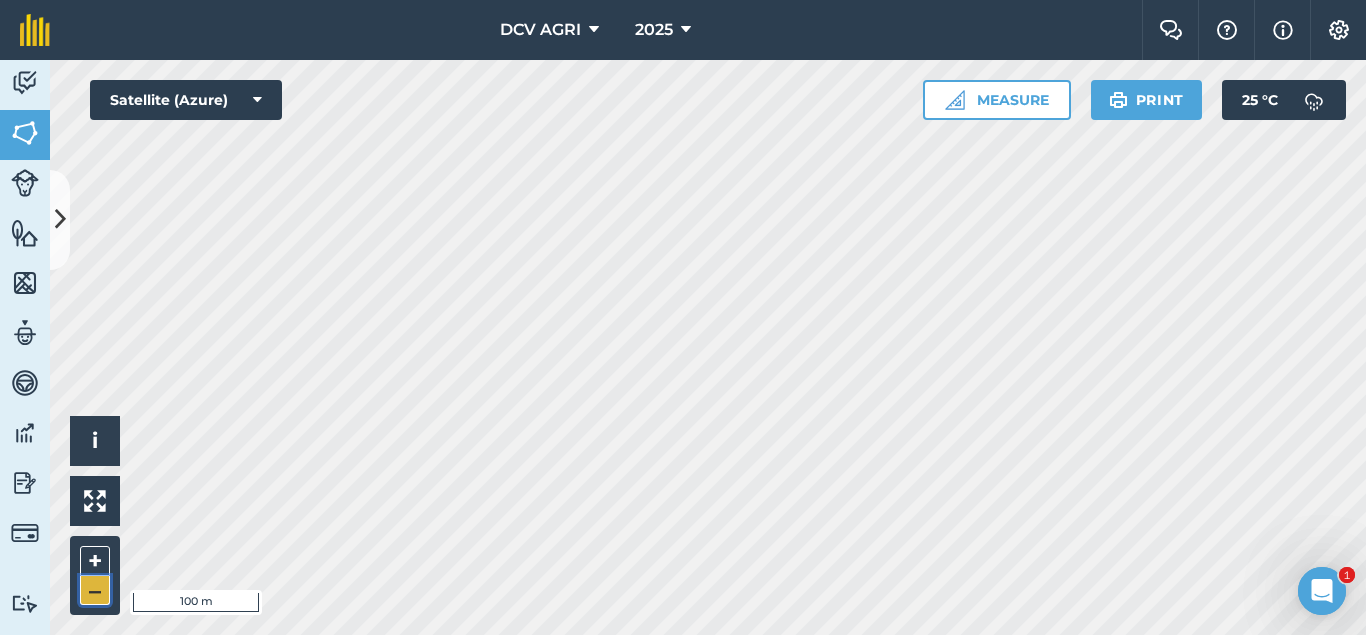 click on "–" at bounding box center (95, 590) 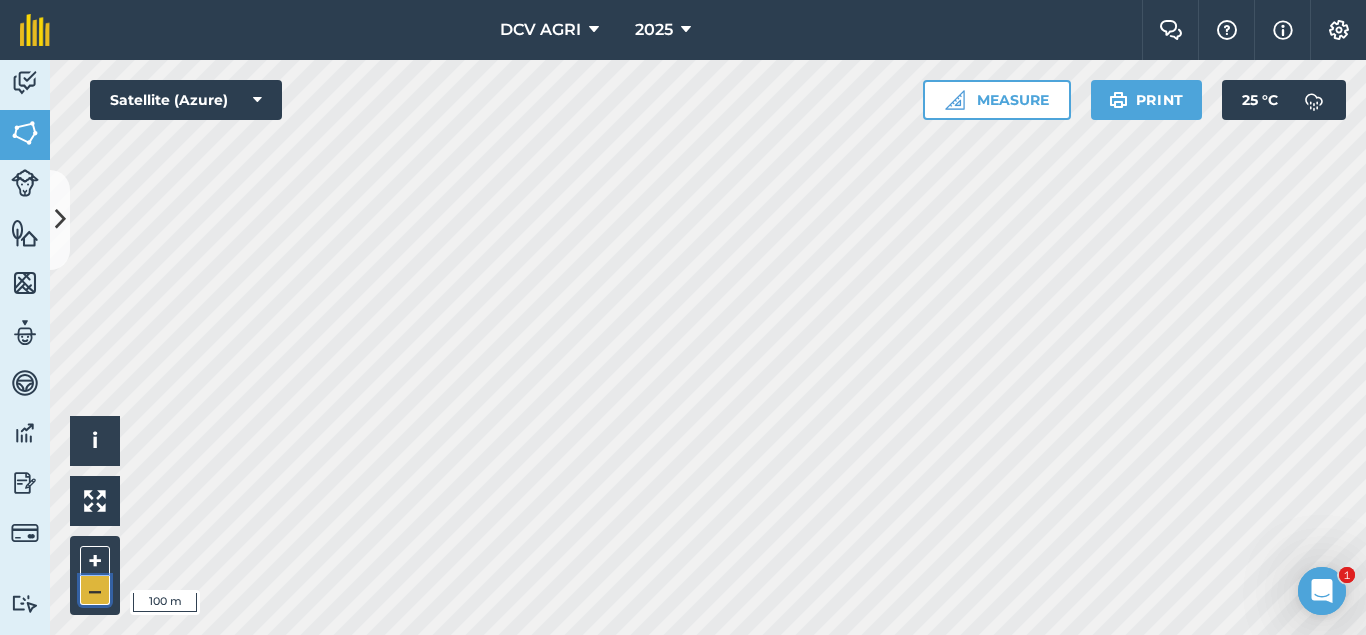 click on "–" at bounding box center [95, 590] 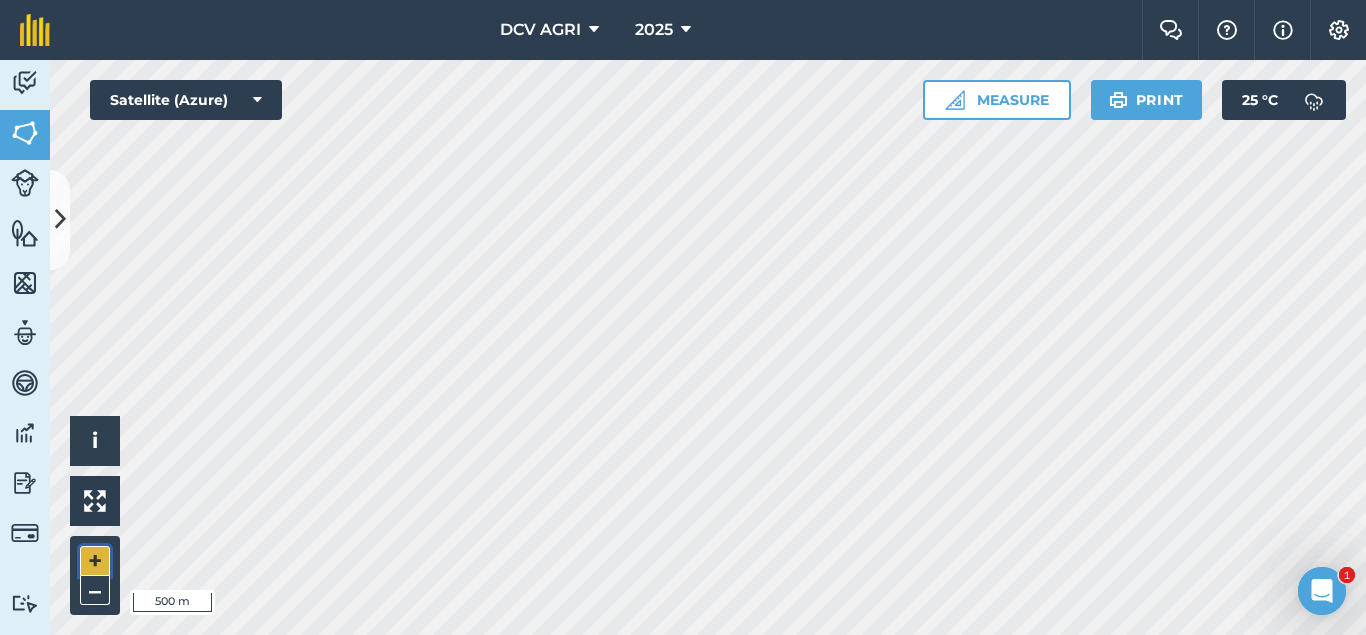 click on "+" at bounding box center (95, 561) 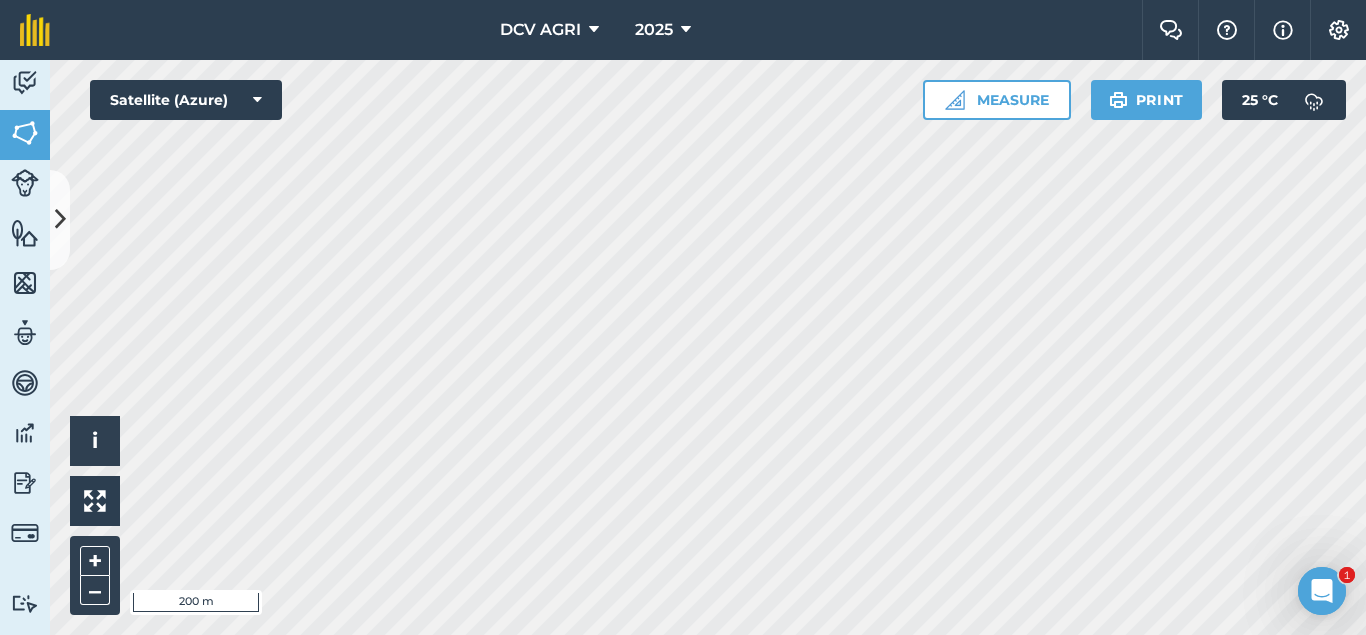 click on "DCV AGRI 2025 Farm Chat Help Info Settings DCV AGRI  -  2025 Reproduced with the permission of  Microsoft Printed on  [DATE] Field usages No usage set 011 HILUCTUGAN 012 KANAWAGAN 013 [GEOGRAPHIC_DATA] 014 POBLACION 021 ESTRERA 022 SAGKA 023 [GEOGRAPHIC_DATA]-O 024 [GEOGRAPHIC_DATA] 031 [GEOGRAPHIC_DATA] 032 [GEOGRAPHIC_DATA] 033 AGUITING 034 CANUCHI 041 MATICA-A 042 KADAUHAN 051 CAGBUHANGIN 052 CATAYUM 061 BAILAN 062 [GEOGRAPHIC_DATA][PERSON_NAME] 063 TIPIK 064 CATMON 065 SABANG BA-O 066 [PERSON_NAME] 070 [PERSON_NAME] 071 COLISAO 081 DONGHOL 083 SUMANGA 084 PATAG 090 IPIL BILLET - FEB BILLET - JAN CAPAHI CUTBACKED END OF CONTRACT H0- POOR STAND H0-FOR LOADING H0-HARVEST COMPLETED H0-HARVESTED PARTIAL H0-PLOW OUT H0-PLOWED H1-JAN H10-OCT H11-NOV H12-DEC H2-FEB H3-MAR H4-APR H5-MAY H6-JUN H7-[DATE] H8-AUG H9-SEPT H9-SEPT MANUAL - FEB MANUAL - JAN NO FLY ZONE NOT ACCESSIBLE Other Other PLANT CANE PROJECTED NURSERY R1 R10 R2 R3 R4 R5 R6 SUGARCANE TPH 30 TPH 40 TPH 50 TPH 60 TPH 70 TPH 80 V 01-105 V 02-247 V 03-171 V 07-195 V 07-66 V 08-57 V 1683 / 07-66 V 2002-0359 V 2003-1895 V 84-524" at bounding box center [683, 317] 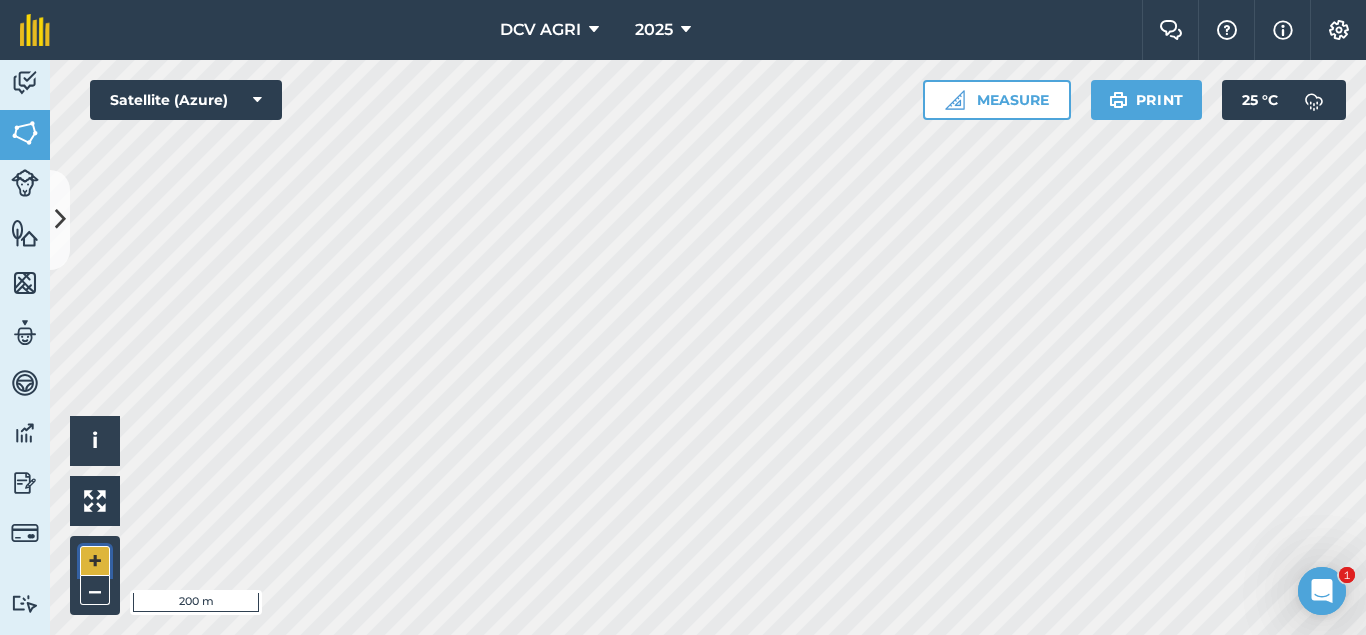 click on "+" at bounding box center [95, 561] 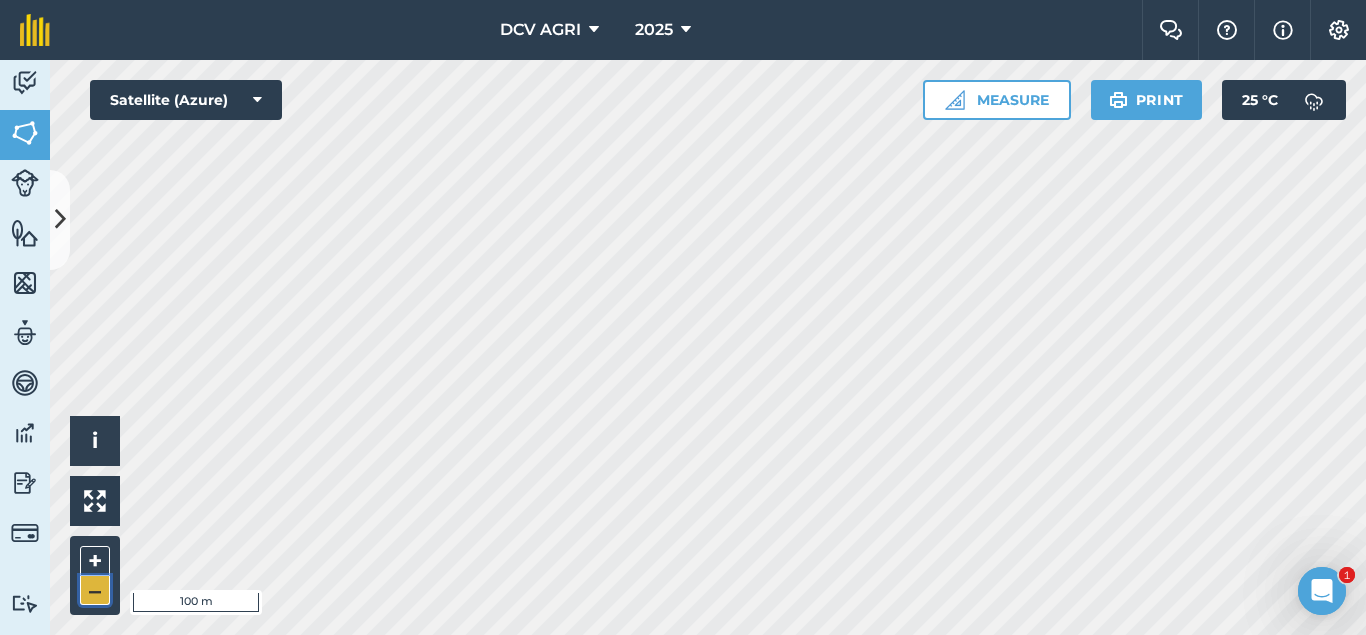 click on "–" at bounding box center [95, 590] 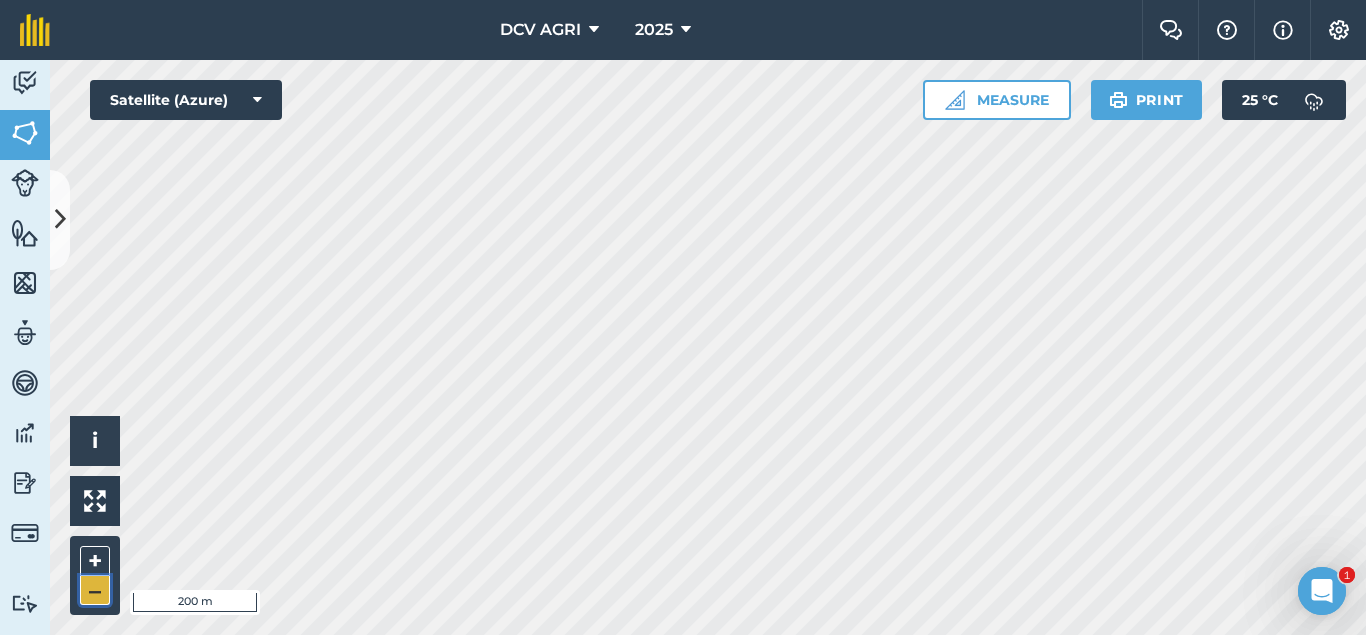click on "–" at bounding box center (95, 590) 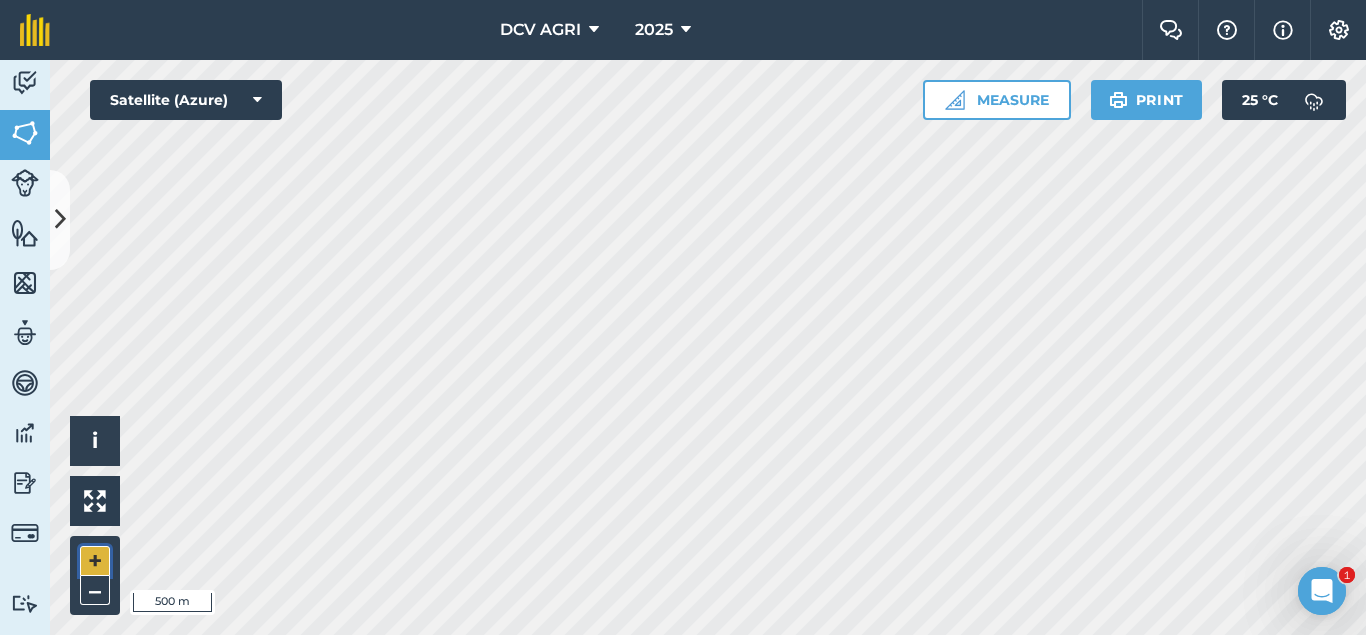 click on "+" at bounding box center (95, 561) 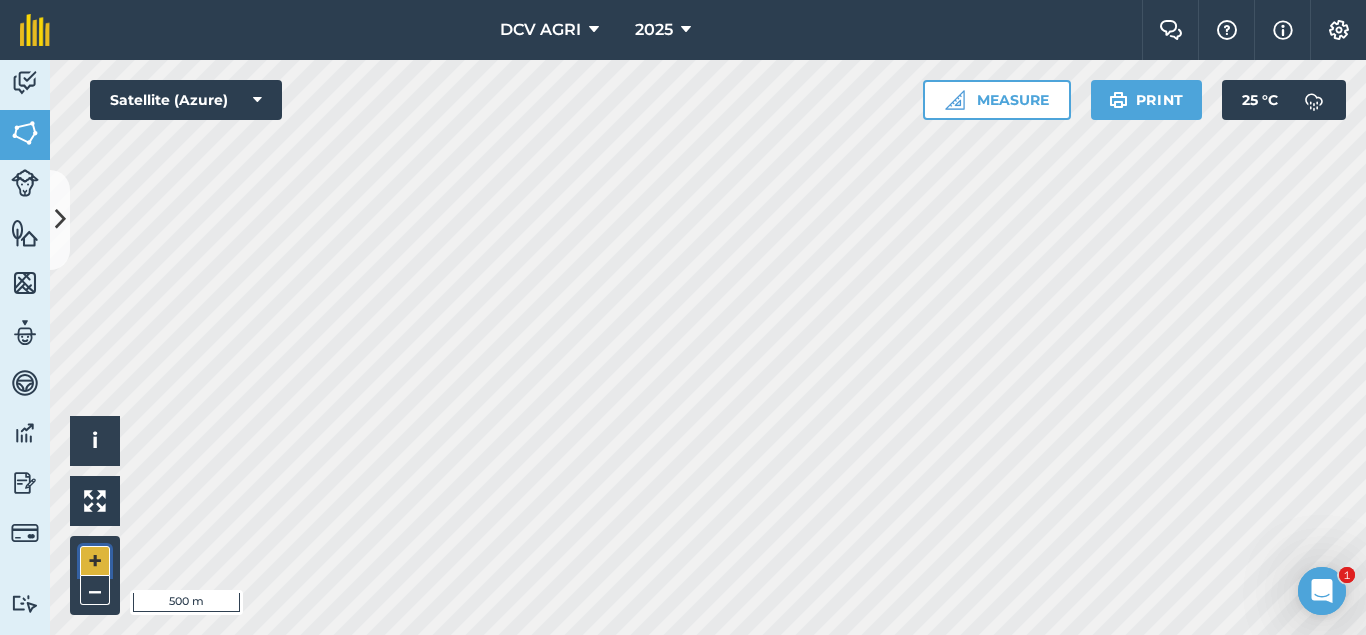 click on "+" at bounding box center (95, 561) 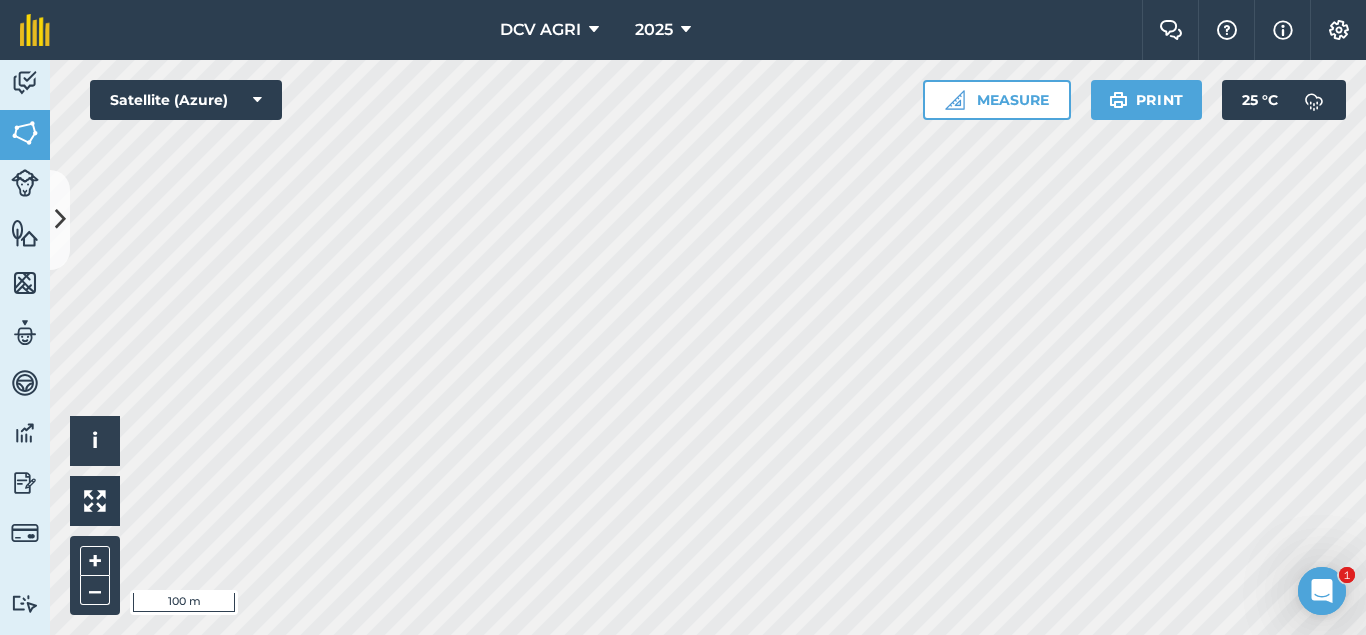 click on "DCV AGRI 2025 Farm Chat Help Info Settings DCV AGRI  -  2025 Reproduced with the permission of  Microsoft Printed on  [DATE] Field usages No usage set 011 HILUCTUGAN 012 KANAWAGAN 013 [GEOGRAPHIC_DATA] 014 POBLACION 021 ESTRERA 022 SAGKA 023 [GEOGRAPHIC_DATA]-O 024 [GEOGRAPHIC_DATA] 031 [GEOGRAPHIC_DATA] 032 [GEOGRAPHIC_DATA] 033 AGUITING 034 CANUCHI 041 MATICA-A 042 KADAUHAN 051 CAGBUHANGIN 052 CATAYUM 061 BAILAN 062 [GEOGRAPHIC_DATA][PERSON_NAME] 063 TIPIK 064 CATMON 065 SABANG BA-O 066 [PERSON_NAME] 070 [PERSON_NAME] 071 COLISAO 081 DONGHOL 083 SUMANGA 084 PATAG 090 IPIL BILLET - FEB BILLET - JAN CAPAHI CUTBACKED END OF CONTRACT H0- POOR STAND H0-FOR LOADING H0-HARVEST COMPLETED H0-HARVESTED PARTIAL H0-PLOW OUT H0-PLOWED H1-JAN H10-OCT H11-NOV H12-DEC H2-FEB H3-MAR H4-APR H5-MAY H6-JUN H7-[DATE] H8-AUG H9-SEPT H9-SEPT MANUAL - FEB MANUAL - JAN NO FLY ZONE NOT ACCESSIBLE Other Other PLANT CANE PROJECTED NURSERY R1 R10 R2 R3 R4 R5 R6 SUGARCANE TPH 30 TPH 40 TPH 50 TPH 60 TPH 70 TPH 80 V 01-105 V 02-247 V 03-171 V 07-195 V 07-66 V 08-57 V 1683 / 07-66 V 2002-0359 V 2003-1895 V 84-524" at bounding box center [683, 317] 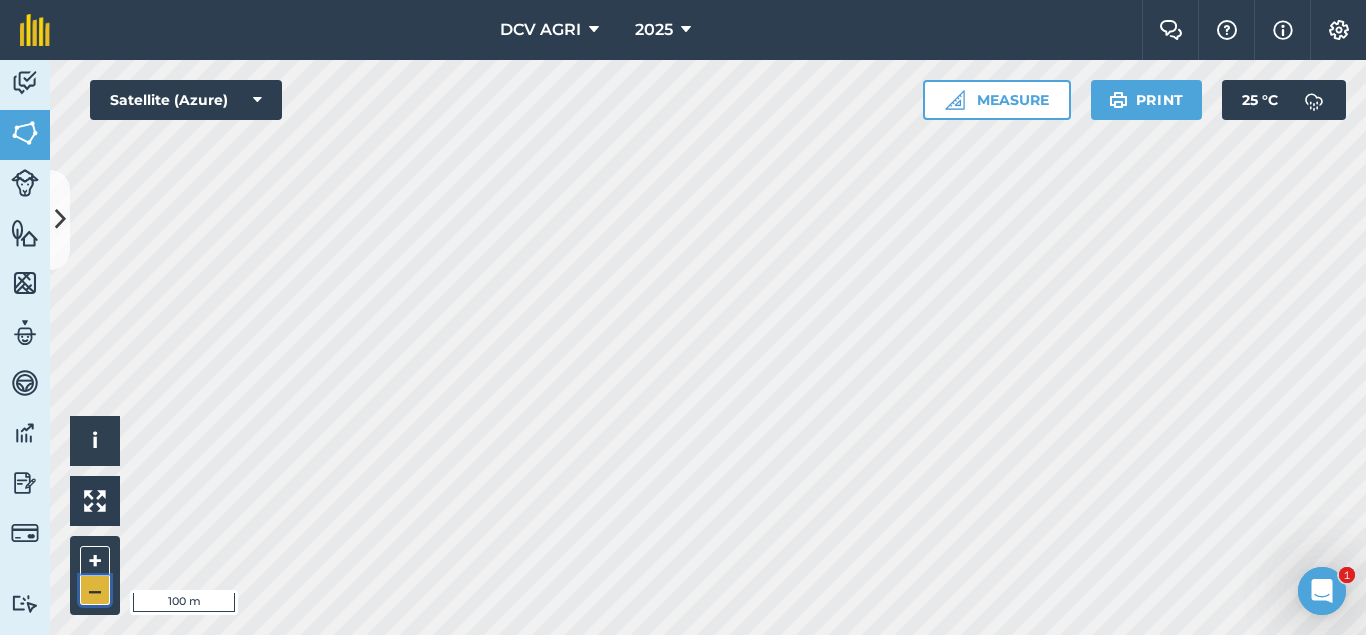 click on "–" at bounding box center (95, 590) 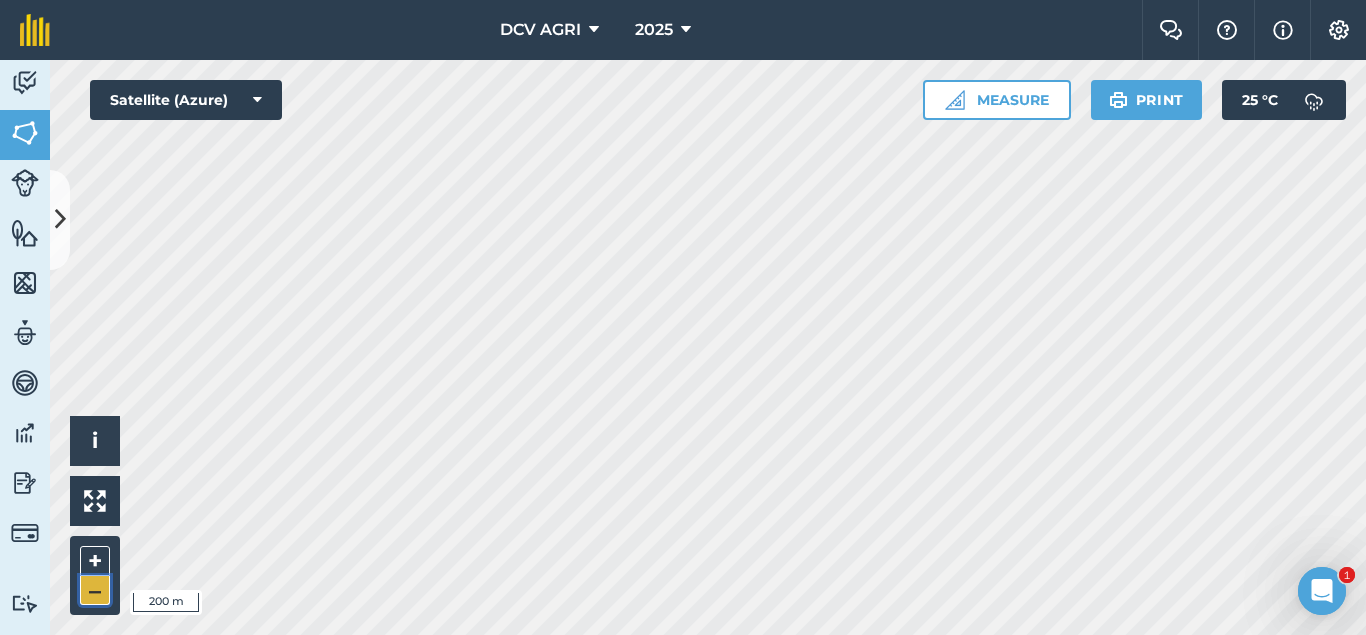 click on "–" at bounding box center (95, 590) 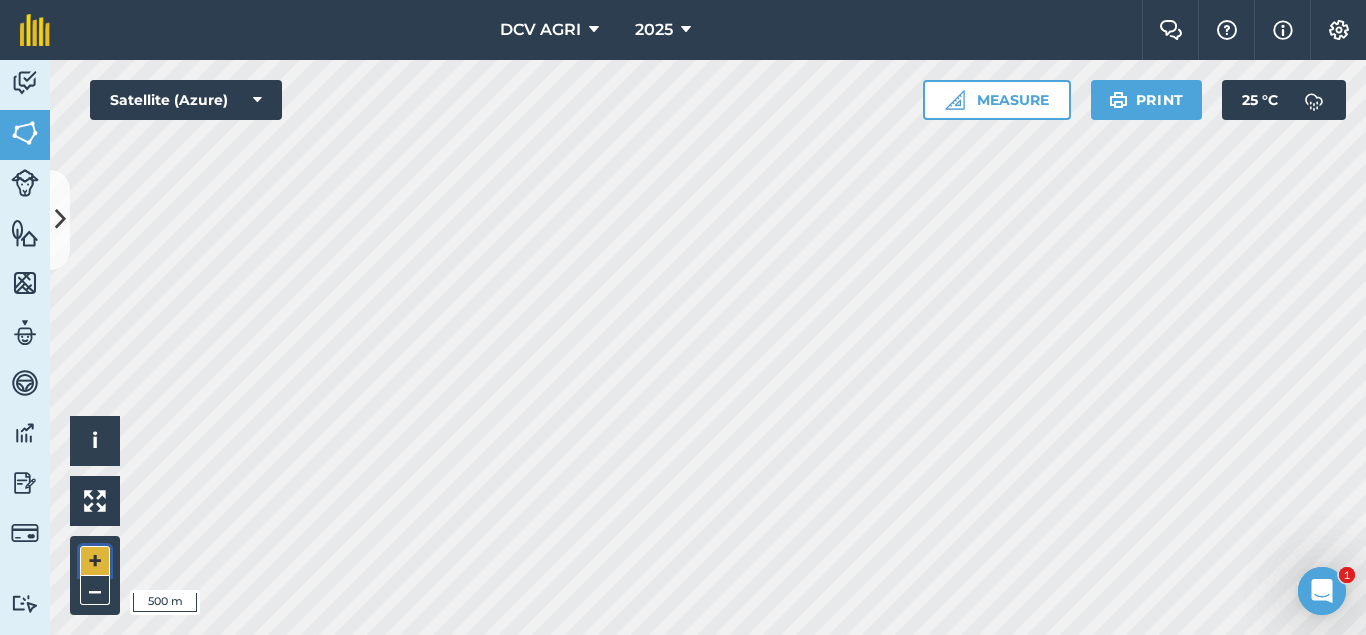 click on "+" at bounding box center [95, 561] 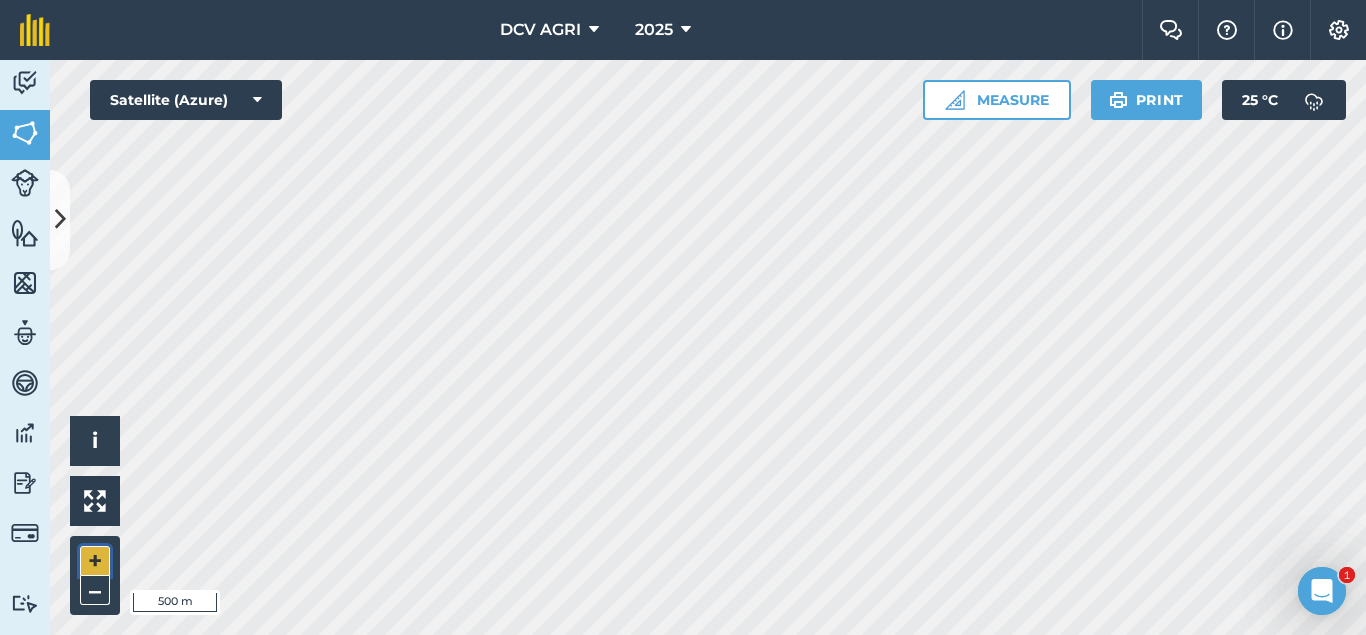 click on "+" at bounding box center [95, 561] 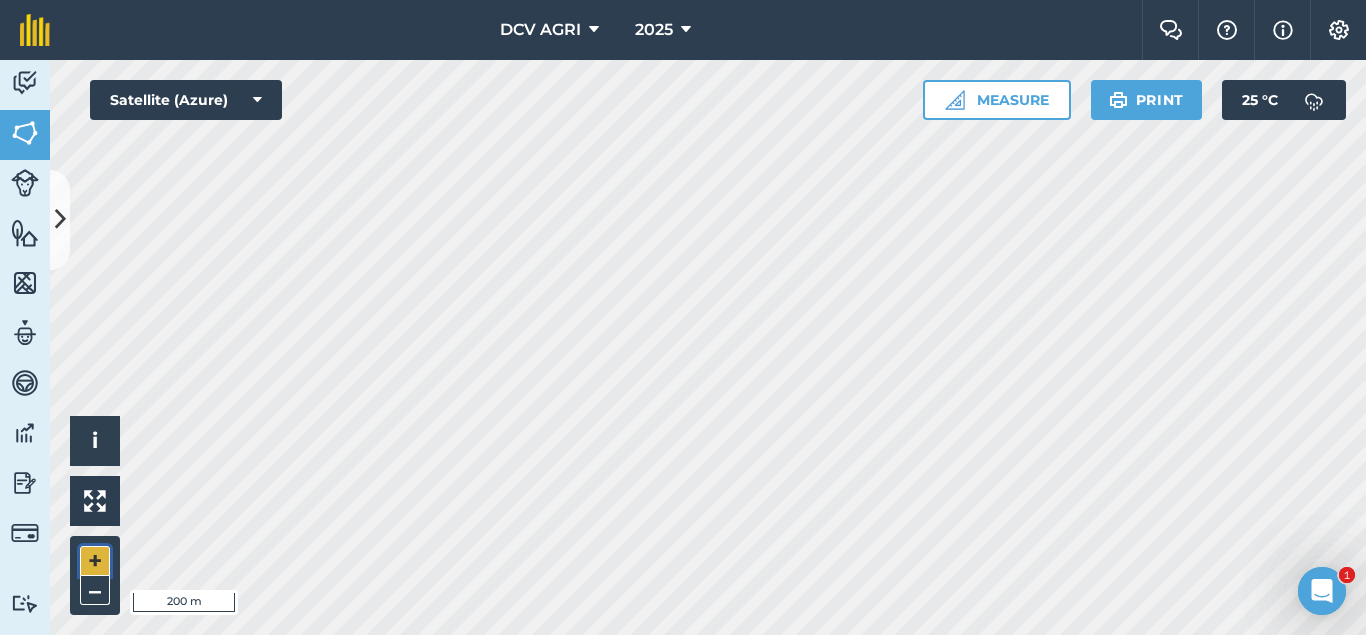 click on "+" at bounding box center [95, 561] 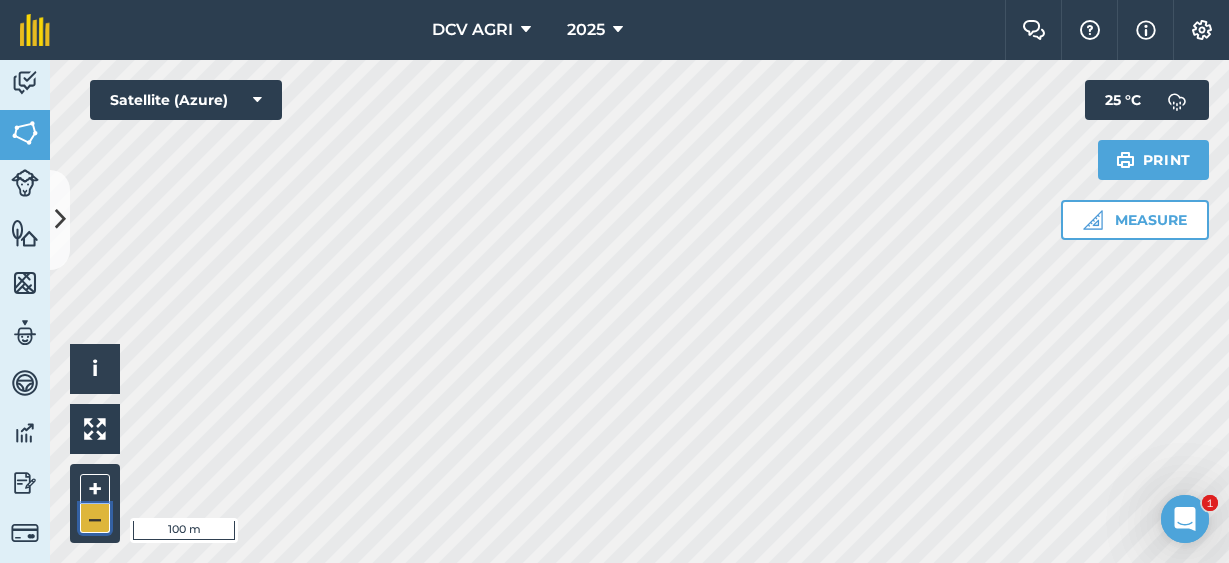 click on "–" at bounding box center (95, 518) 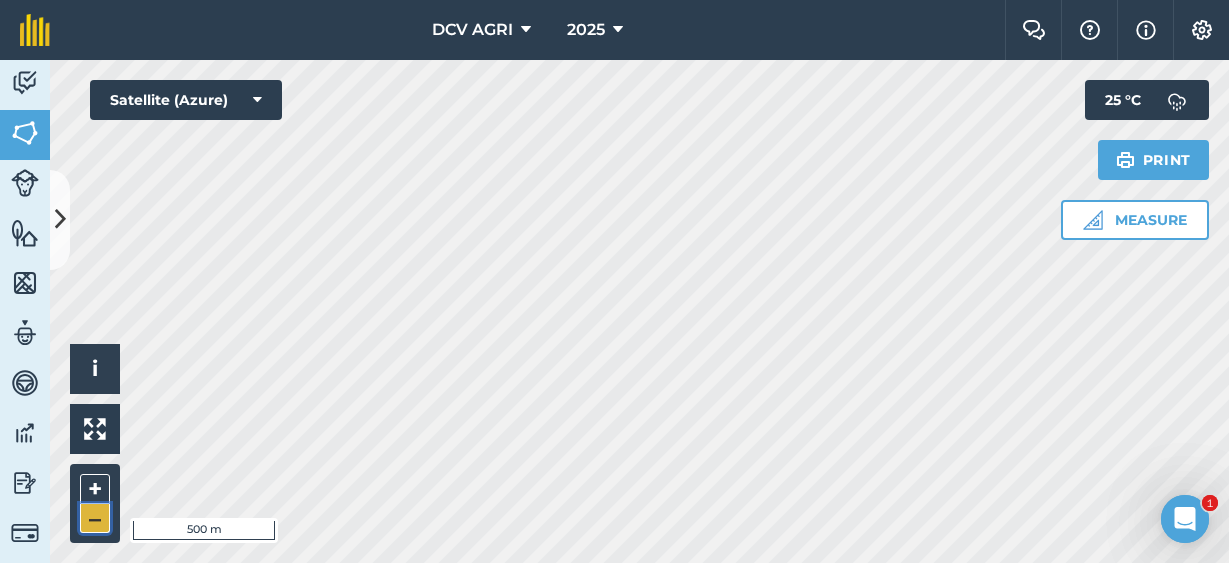 click on "–" at bounding box center [95, 518] 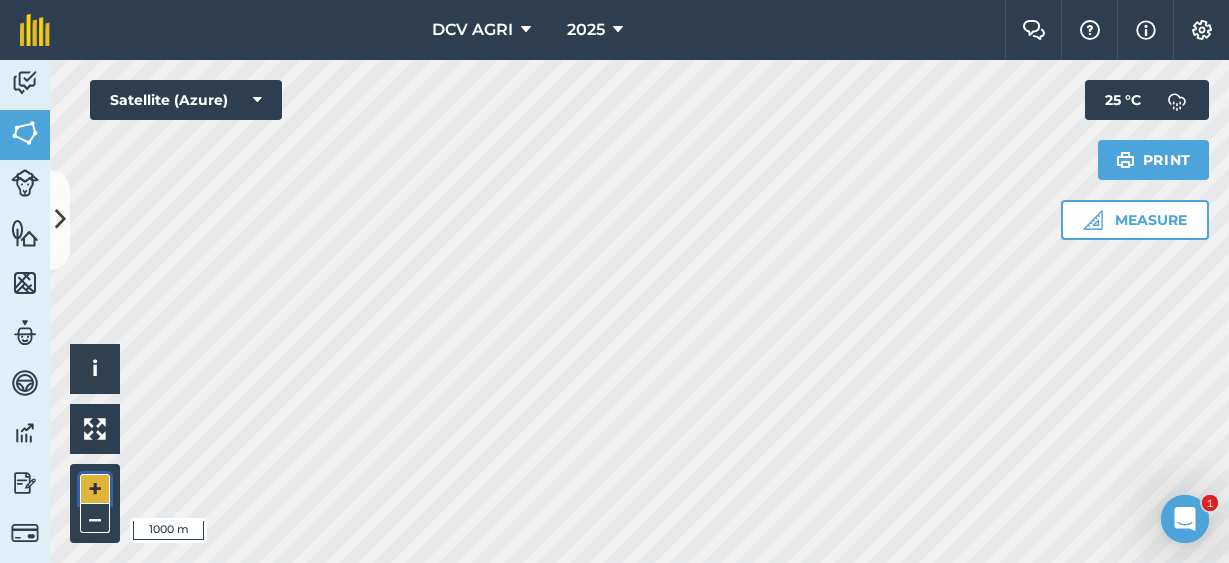 click on "+" at bounding box center (95, 489) 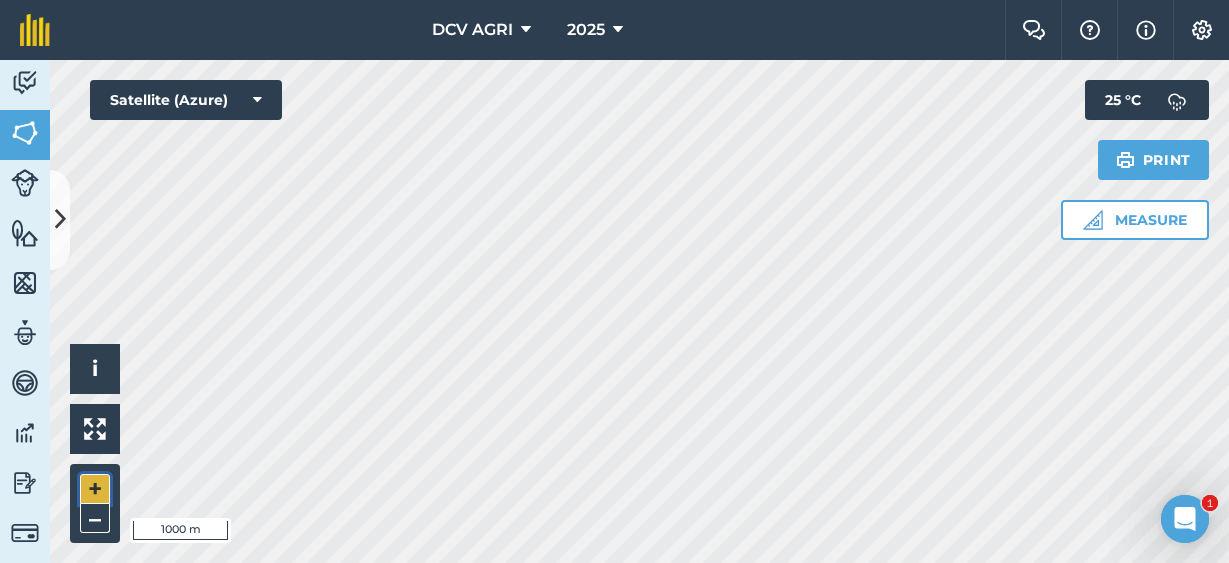 click on "+" at bounding box center [95, 489] 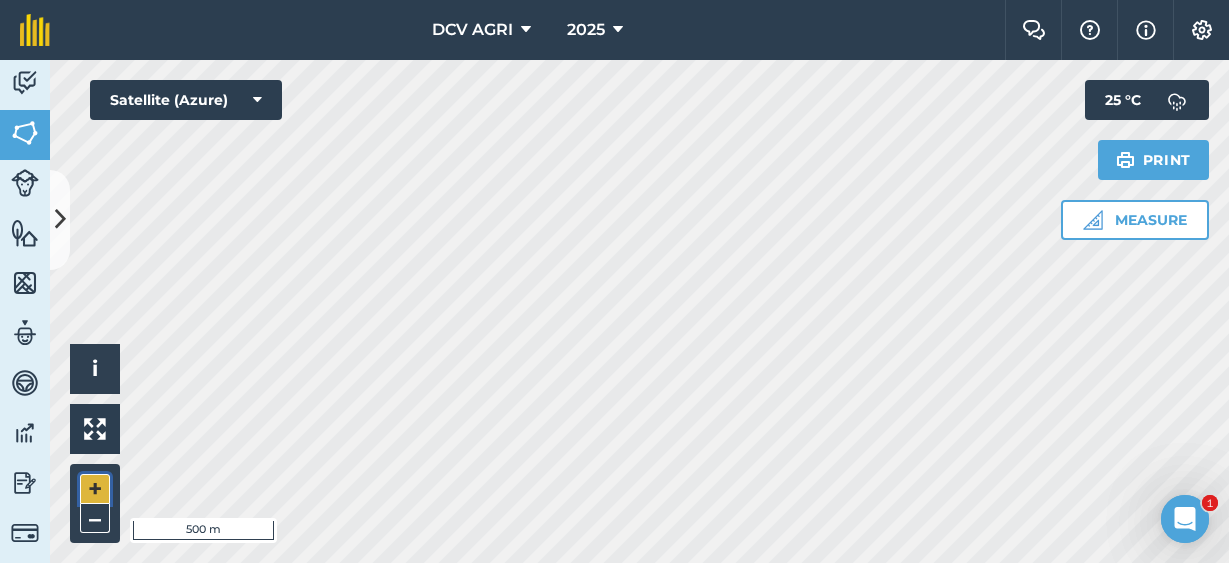 click on "+" at bounding box center (95, 489) 